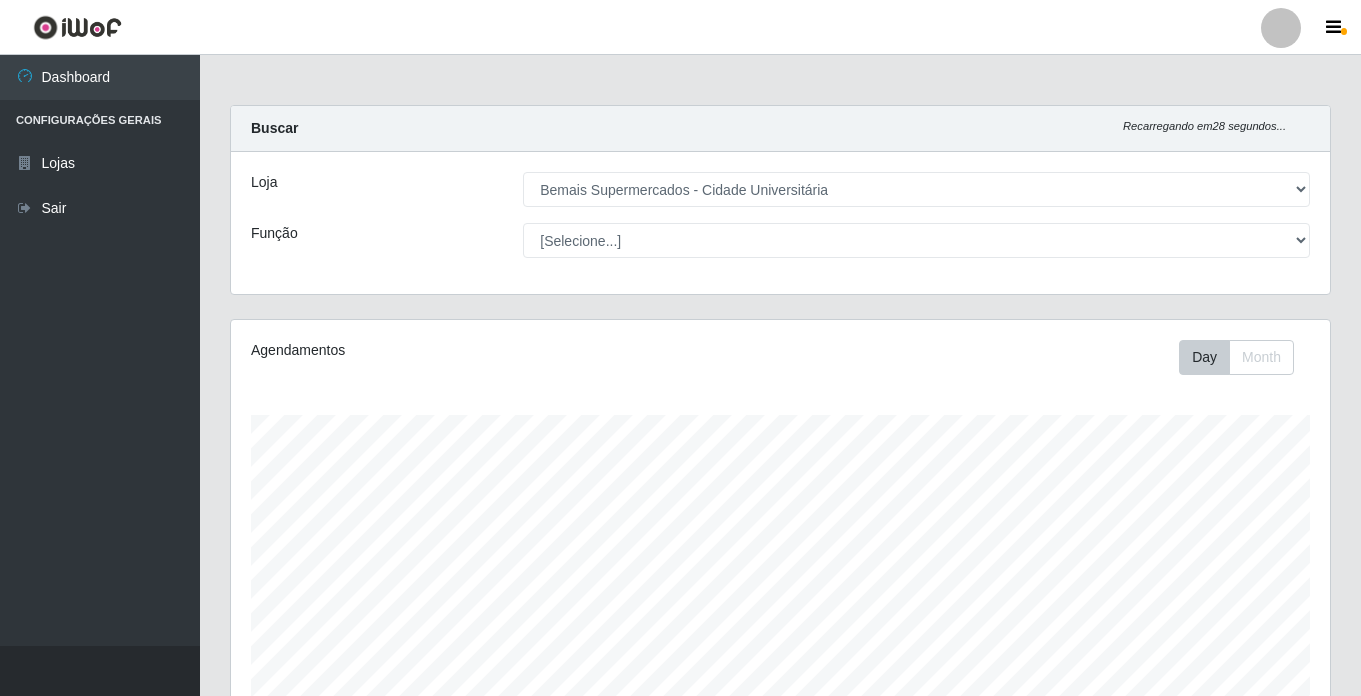 select on "250" 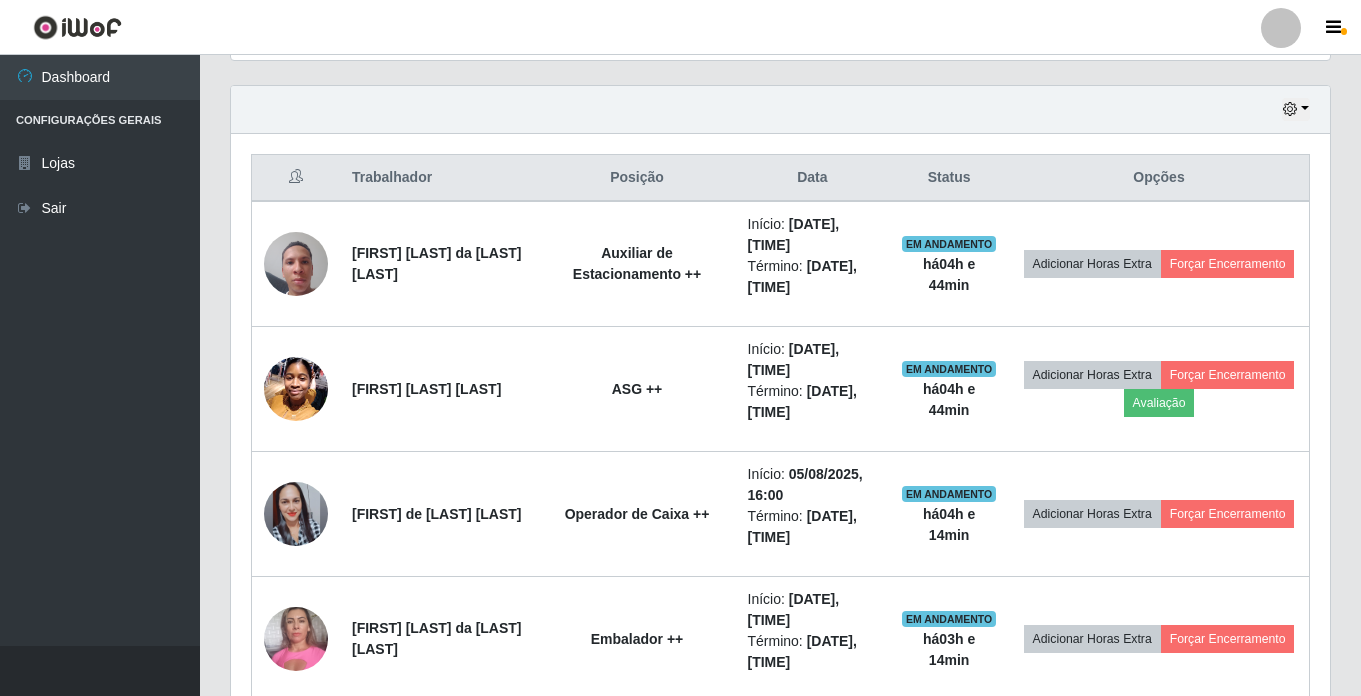 scroll, scrollTop: 999585, scrollLeft: 998901, axis: both 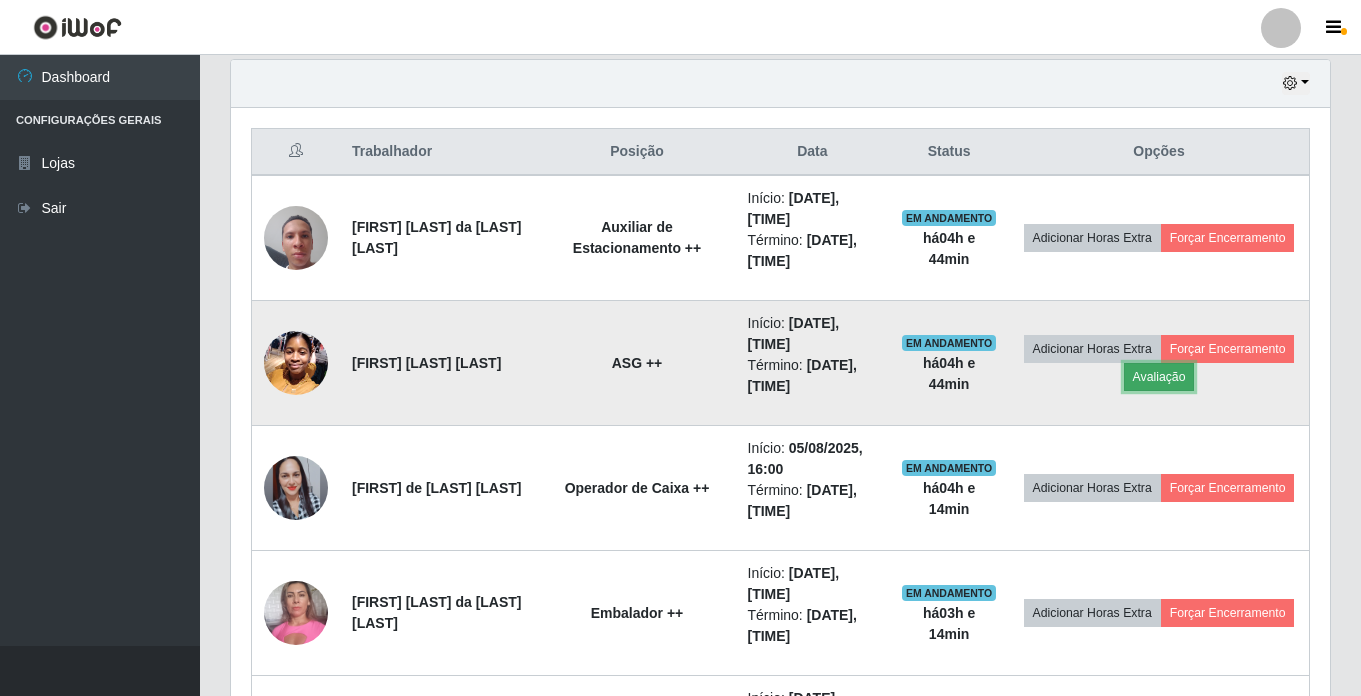 click on "Avaliação" at bounding box center (1159, 377) 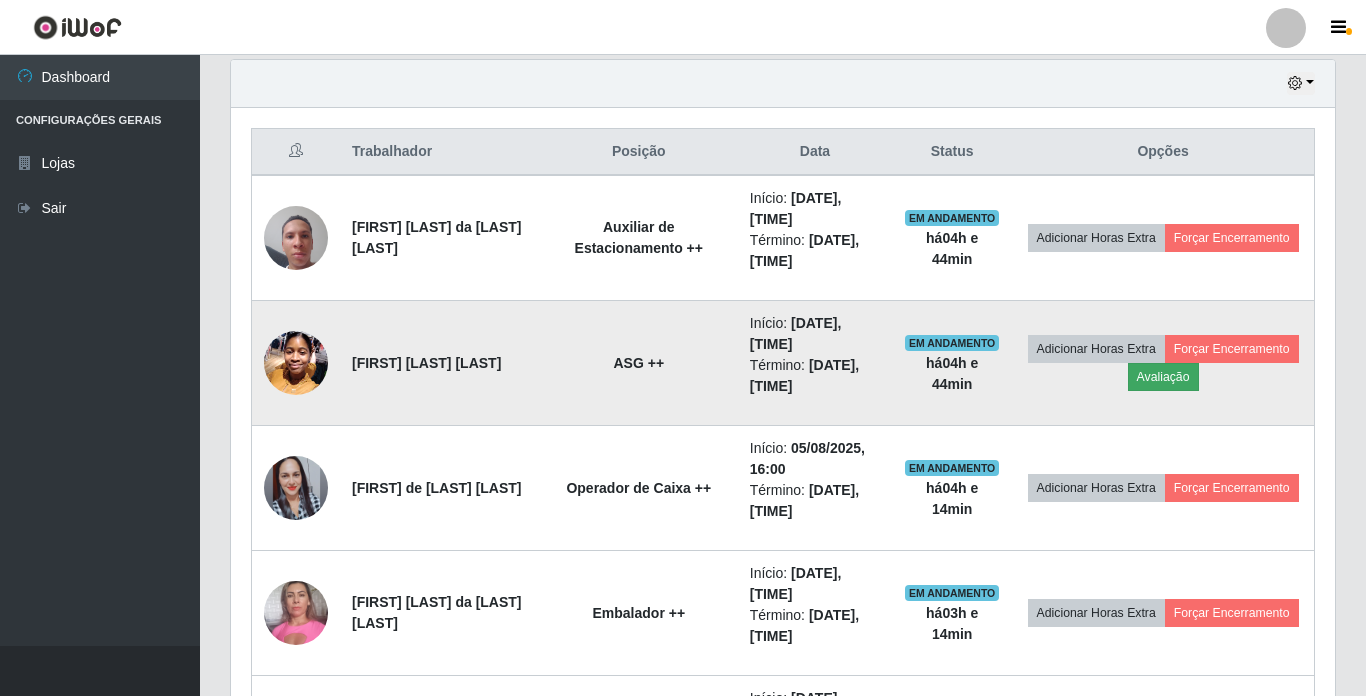 scroll, scrollTop: 999585, scrollLeft: 998911, axis: both 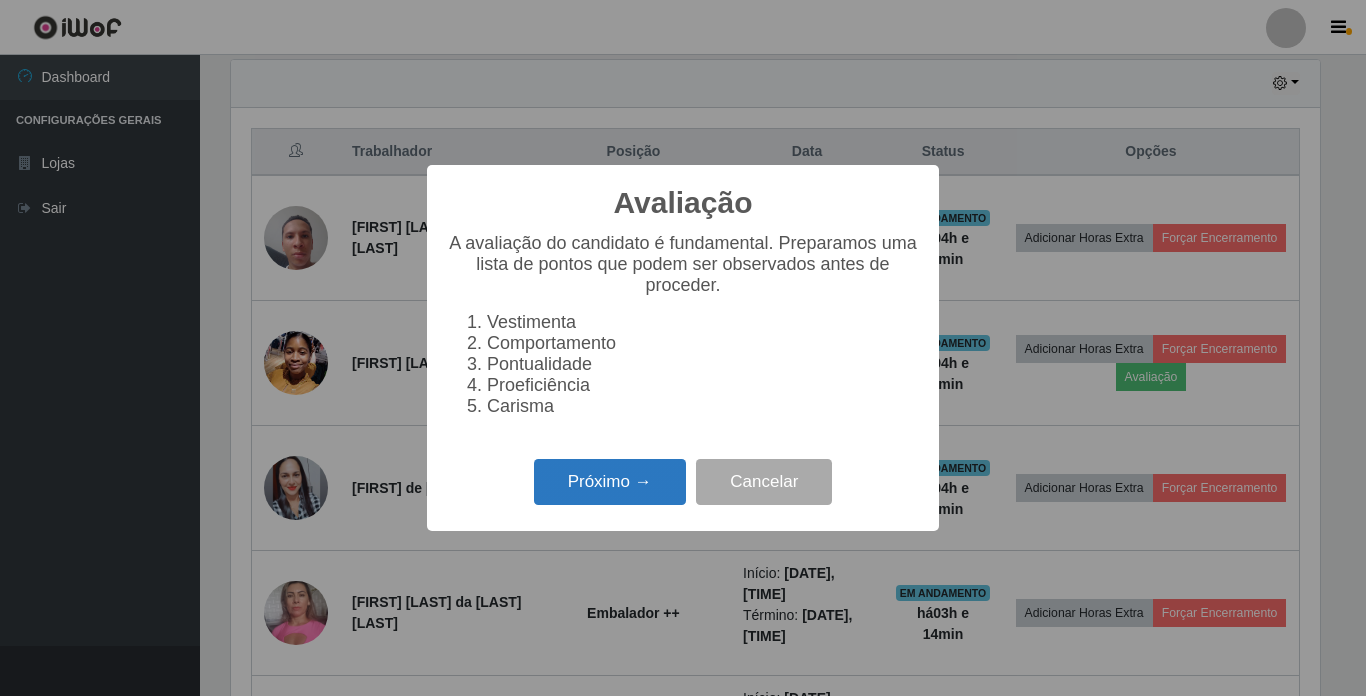 click on "Próximo →" at bounding box center [610, 482] 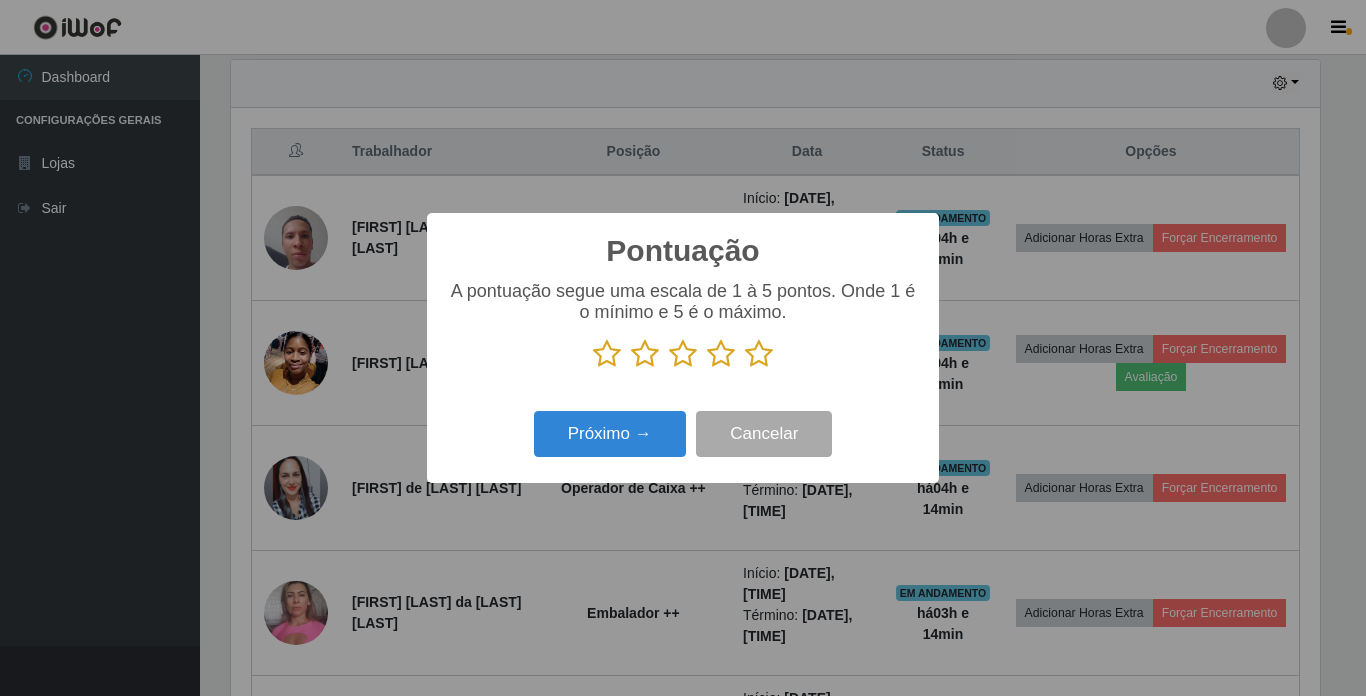 click at bounding box center [759, 354] 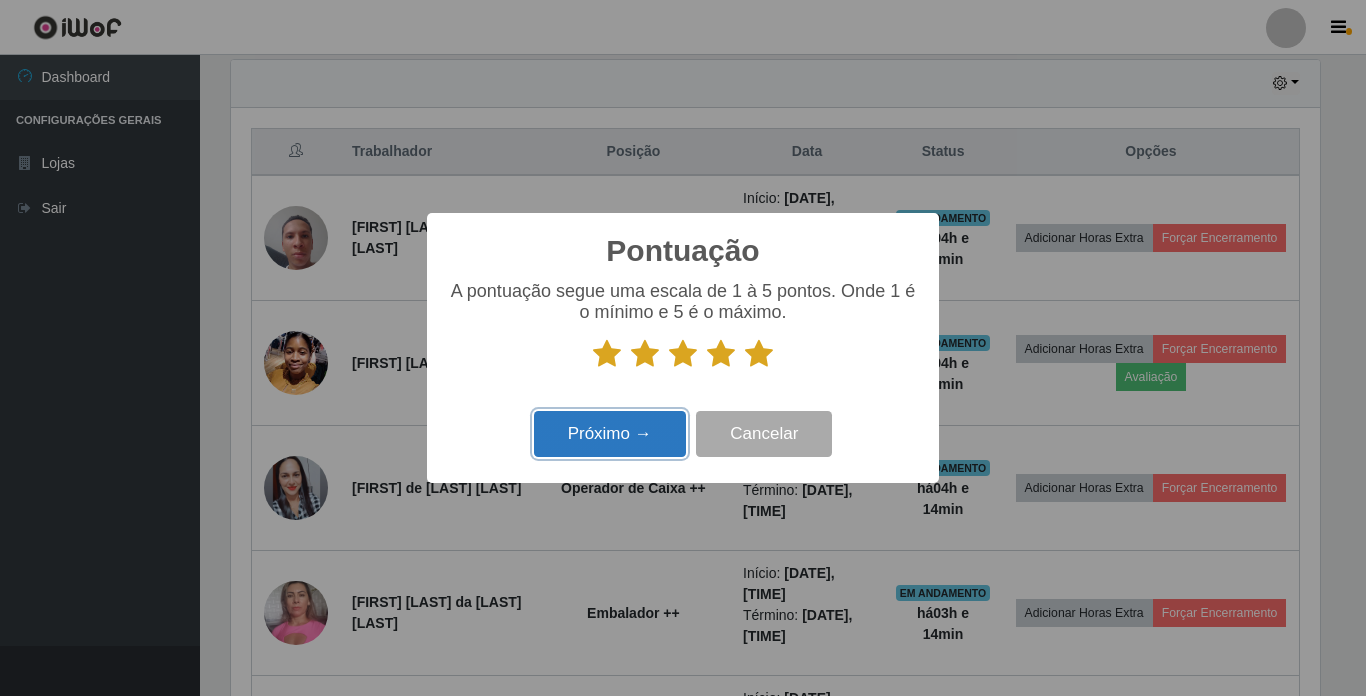 click on "Próximo →" at bounding box center (610, 434) 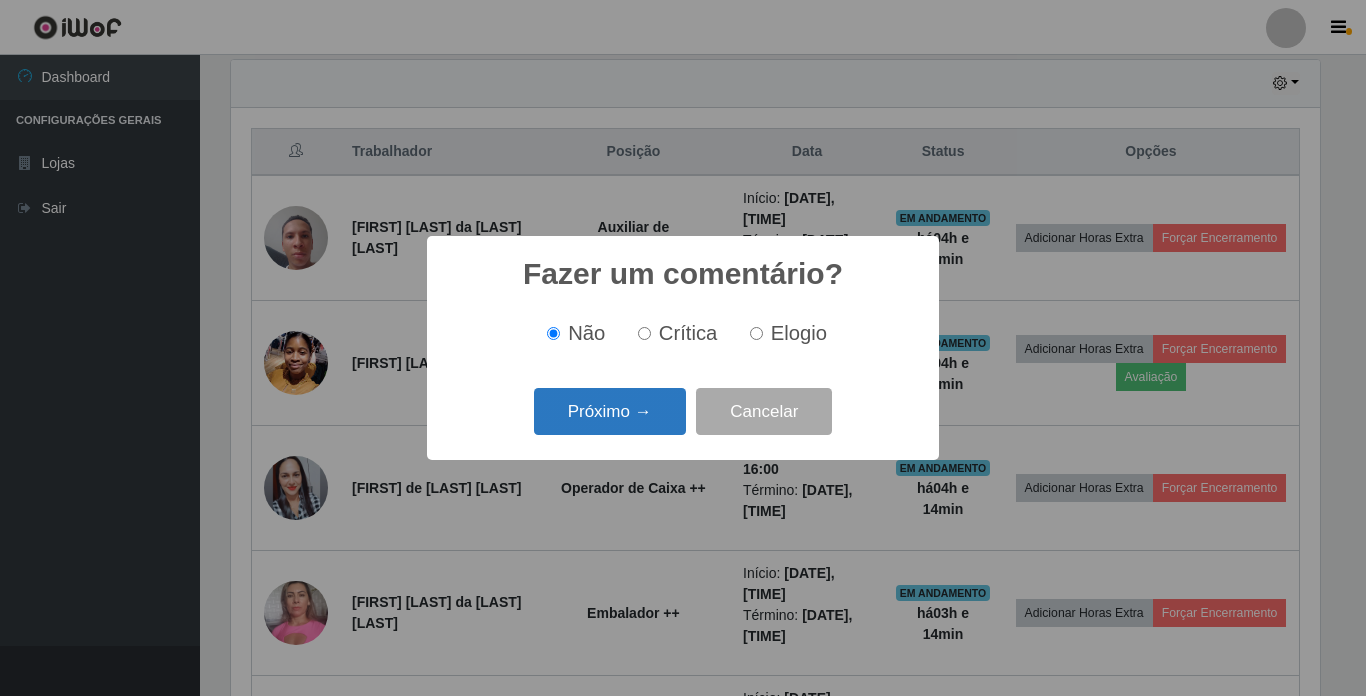 click on "Próximo →" at bounding box center (610, 411) 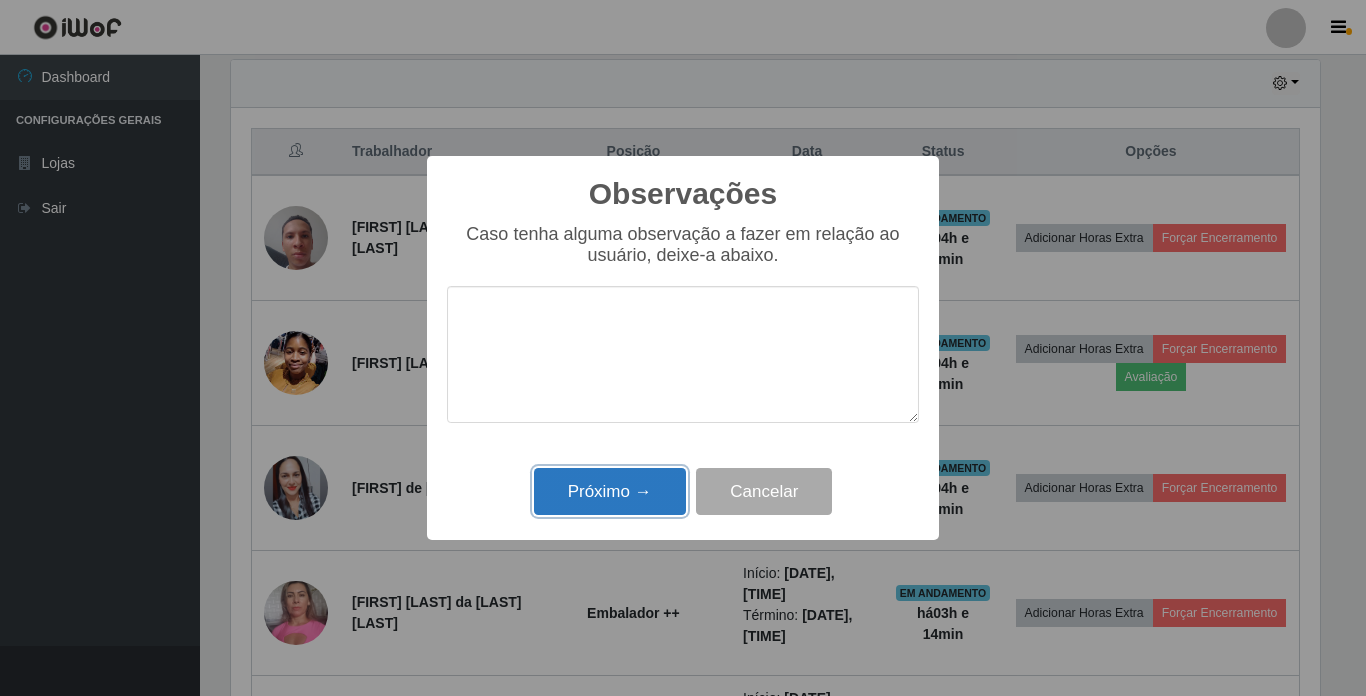 click on "Próximo →" at bounding box center (610, 491) 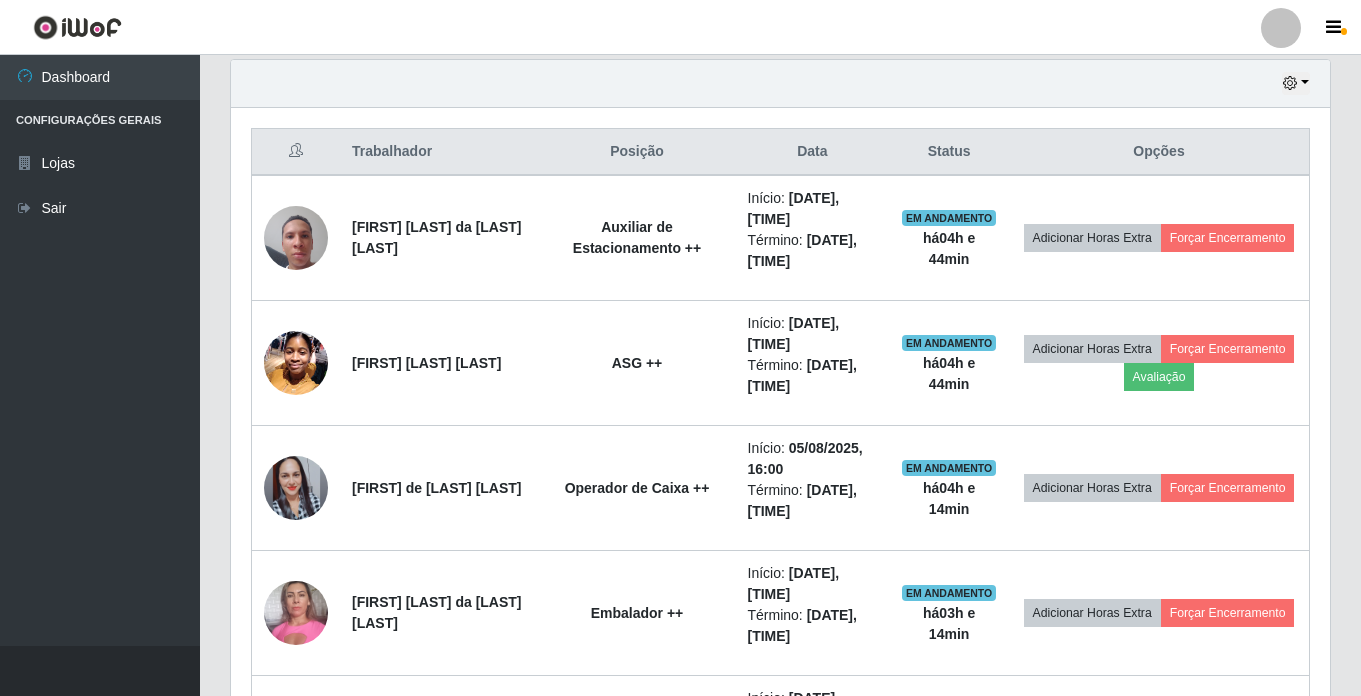 scroll, scrollTop: 999585, scrollLeft: 998901, axis: both 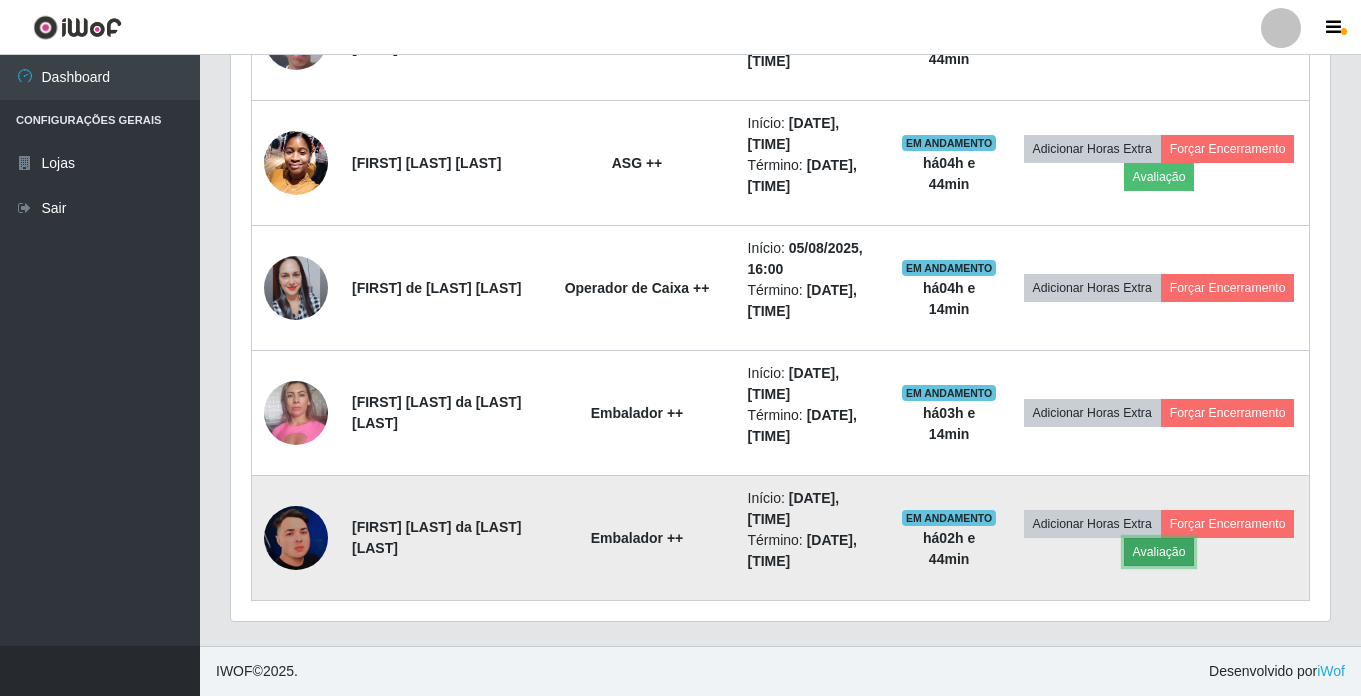 click on "Avaliação" at bounding box center (1159, 552) 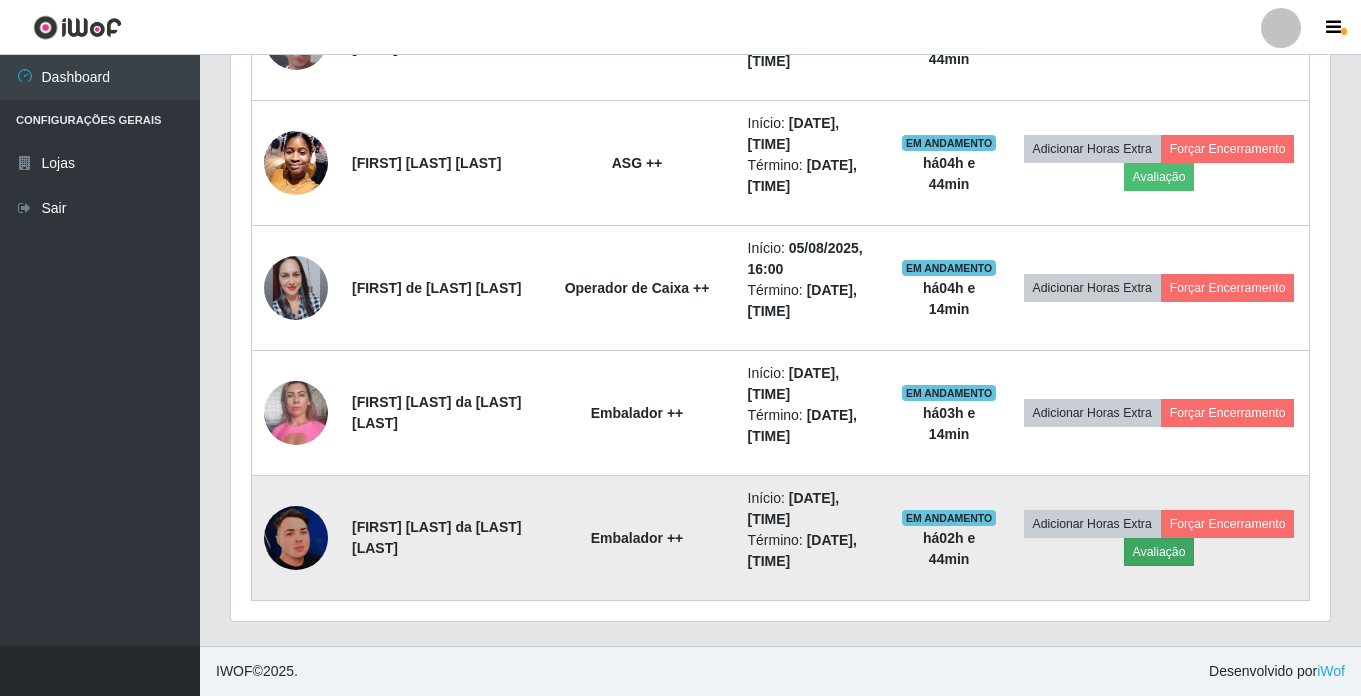 scroll, scrollTop: 999585, scrollLeft: 998911, axis: both 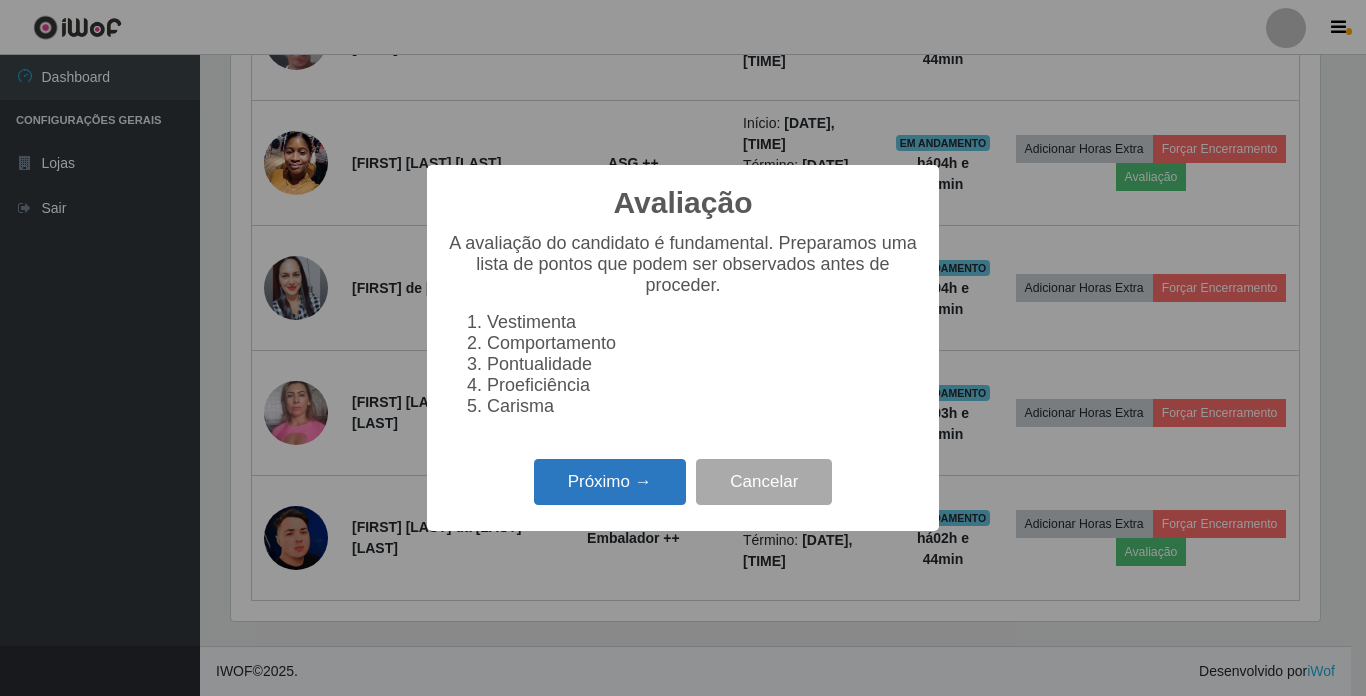 click on "Próximo →" at bounding box center (610, 482) 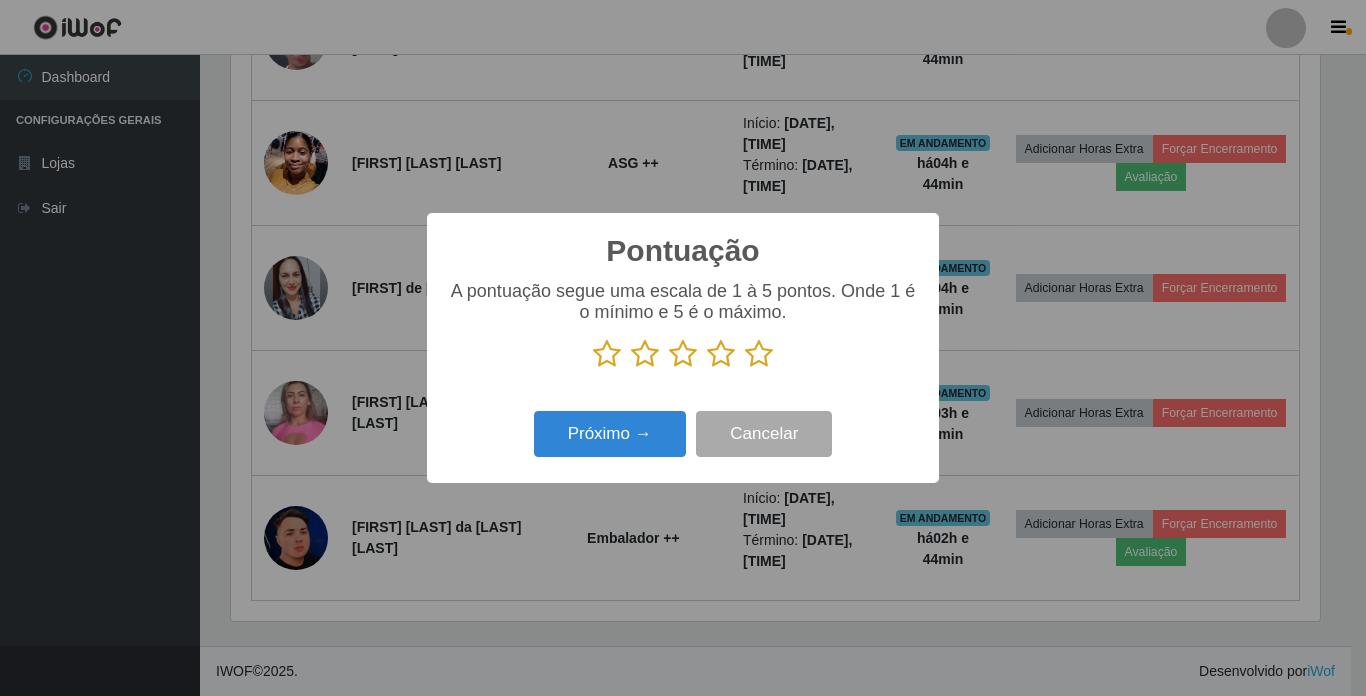 click at bounding box center (759, 354) 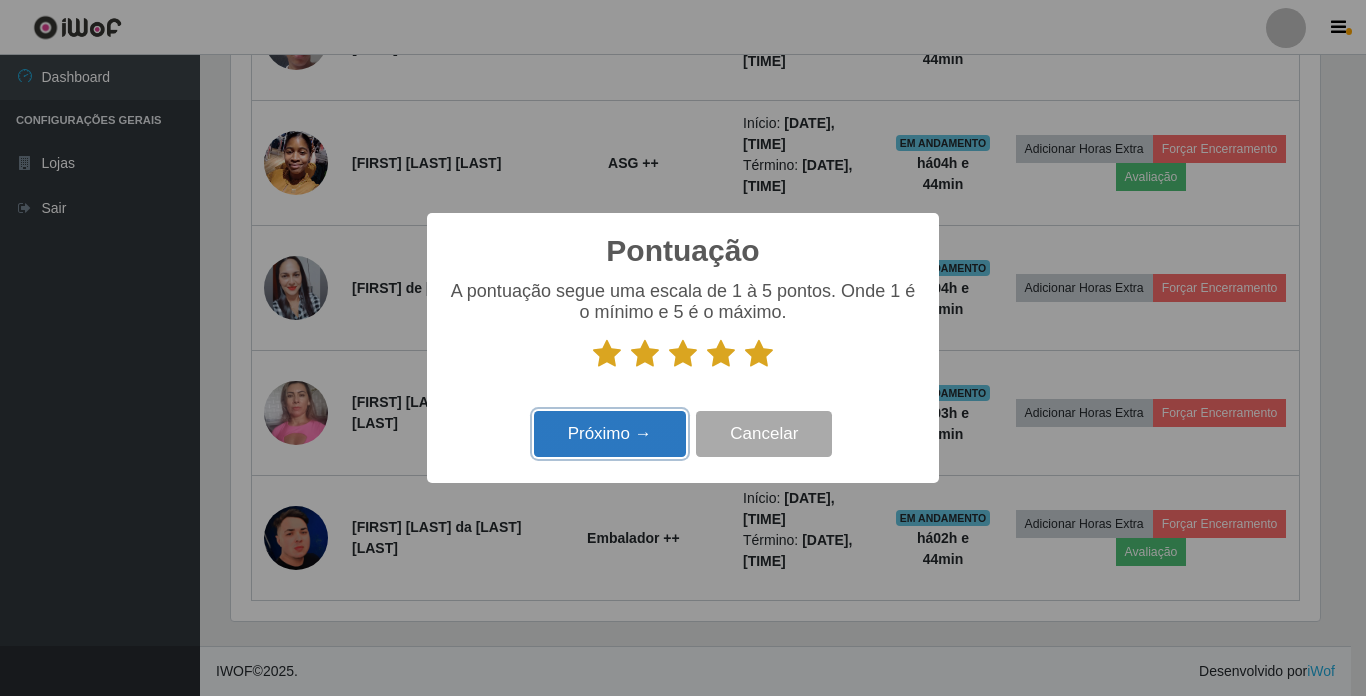 click on "Próximo →" at bounding box center (610, 434) 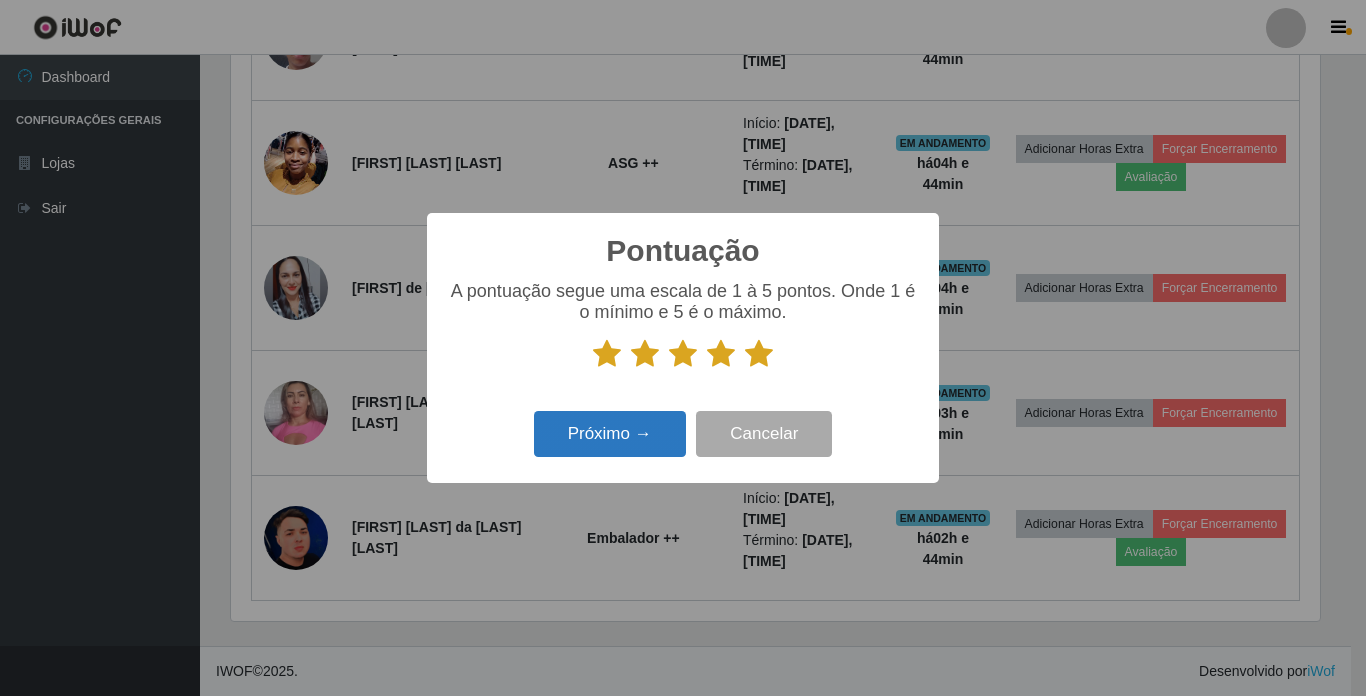 scroll, scrollTop: 999585, scrollLeft: 998911, axis: both 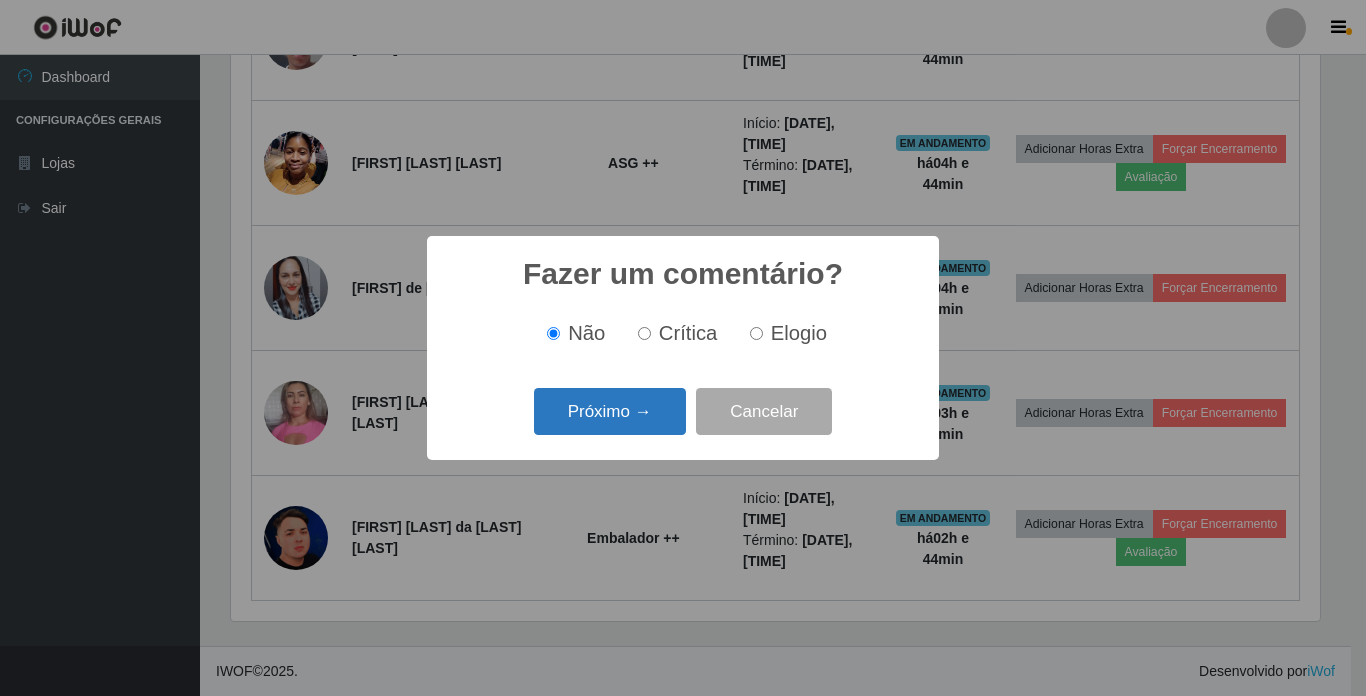 click on "Próximo →" at bounding box center (610, 411) 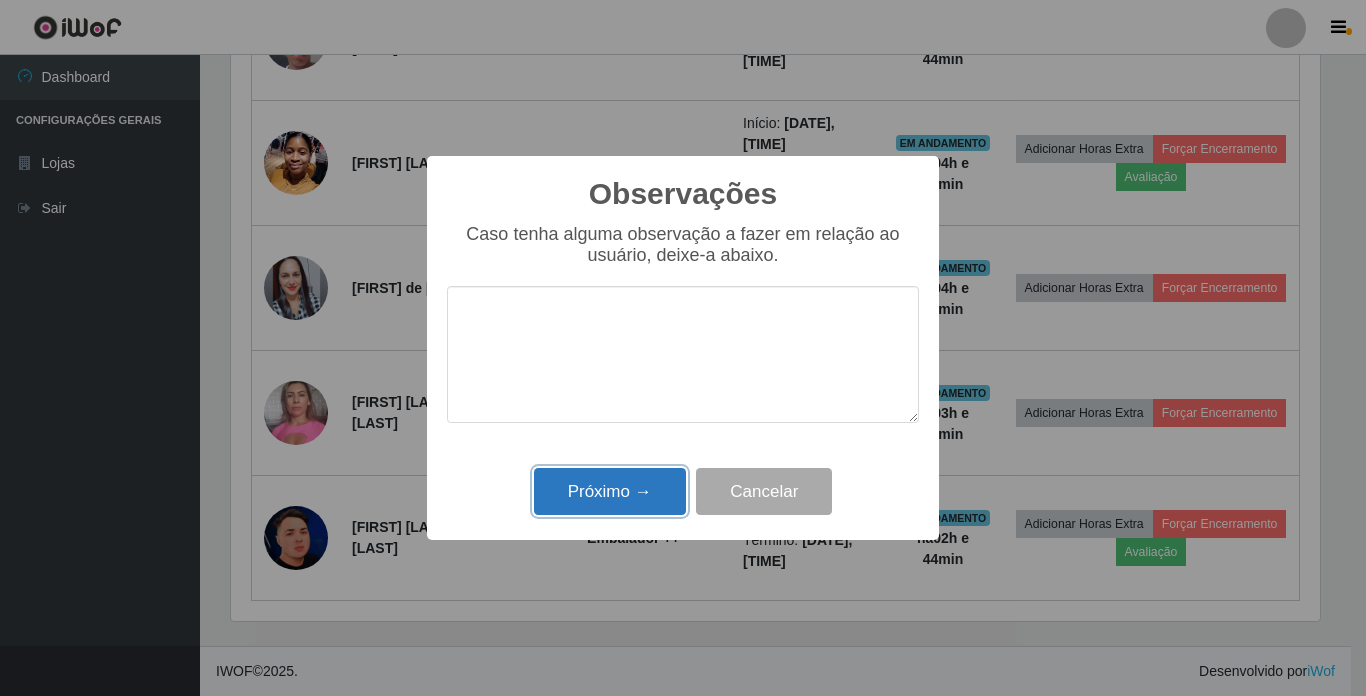 click on "Próximo →" at bounding box center [610, 491] 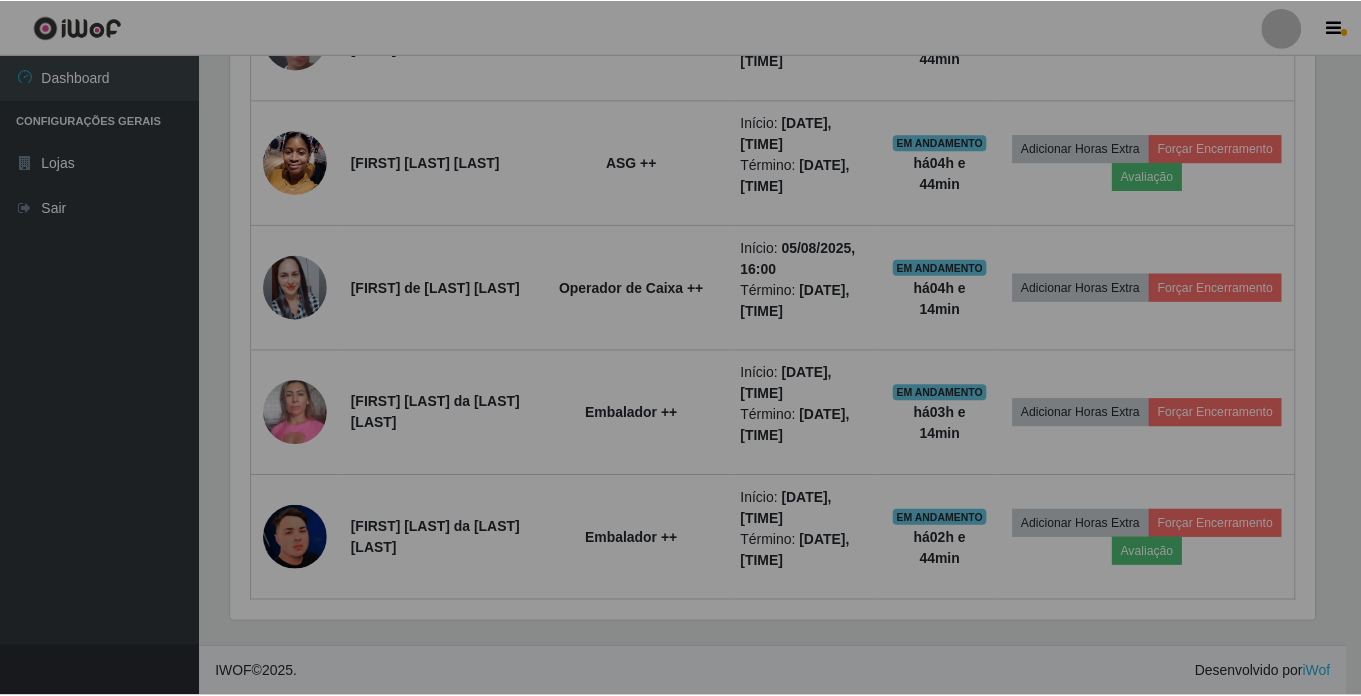 scroll, scrollTop: 999585, scrollLeft: 998901, axis: both 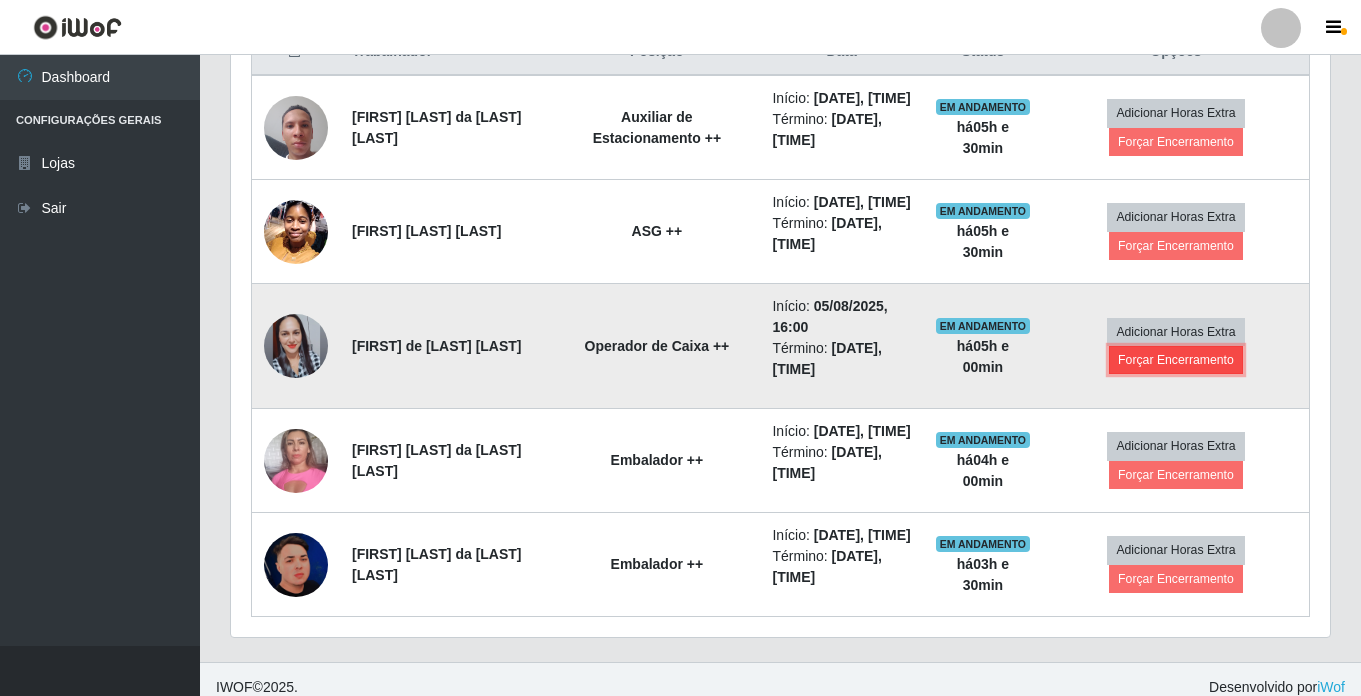 click on "Forçar Encerramento" at bounding box center [1176, 360] 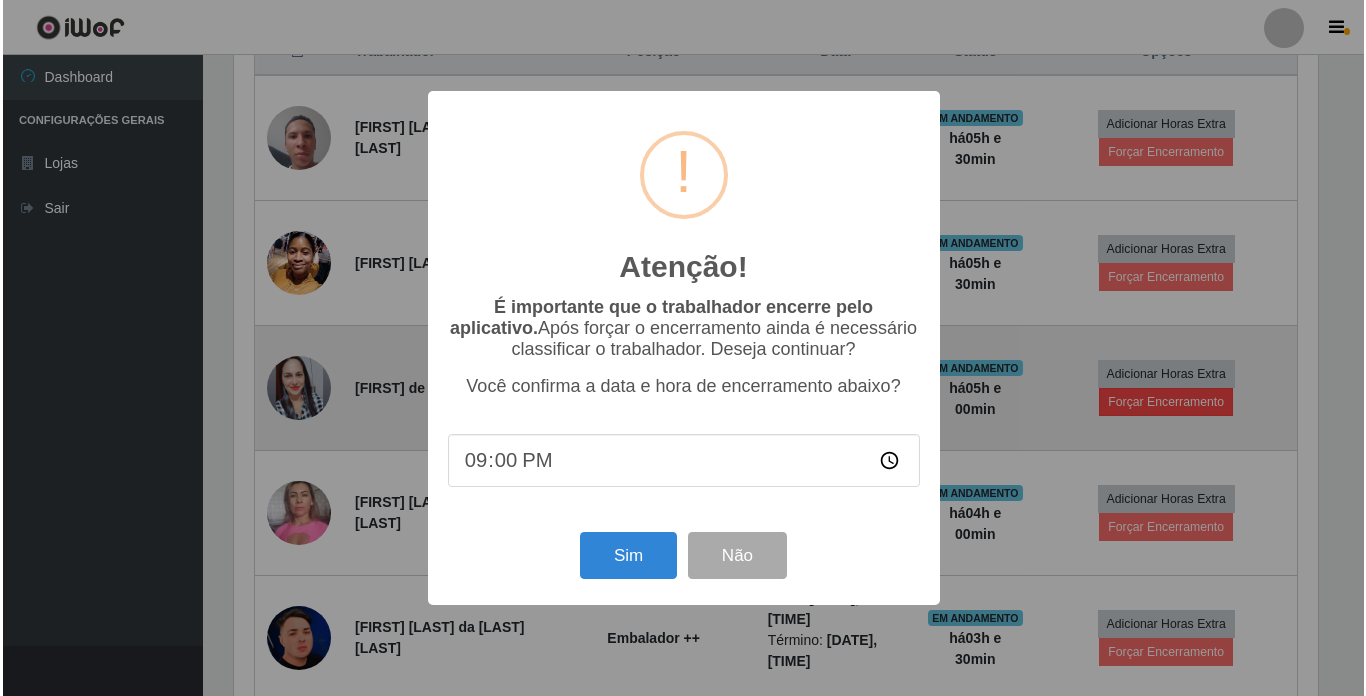 scroll, scrollTop: 999585, scrollLeft: 998911, axis: both 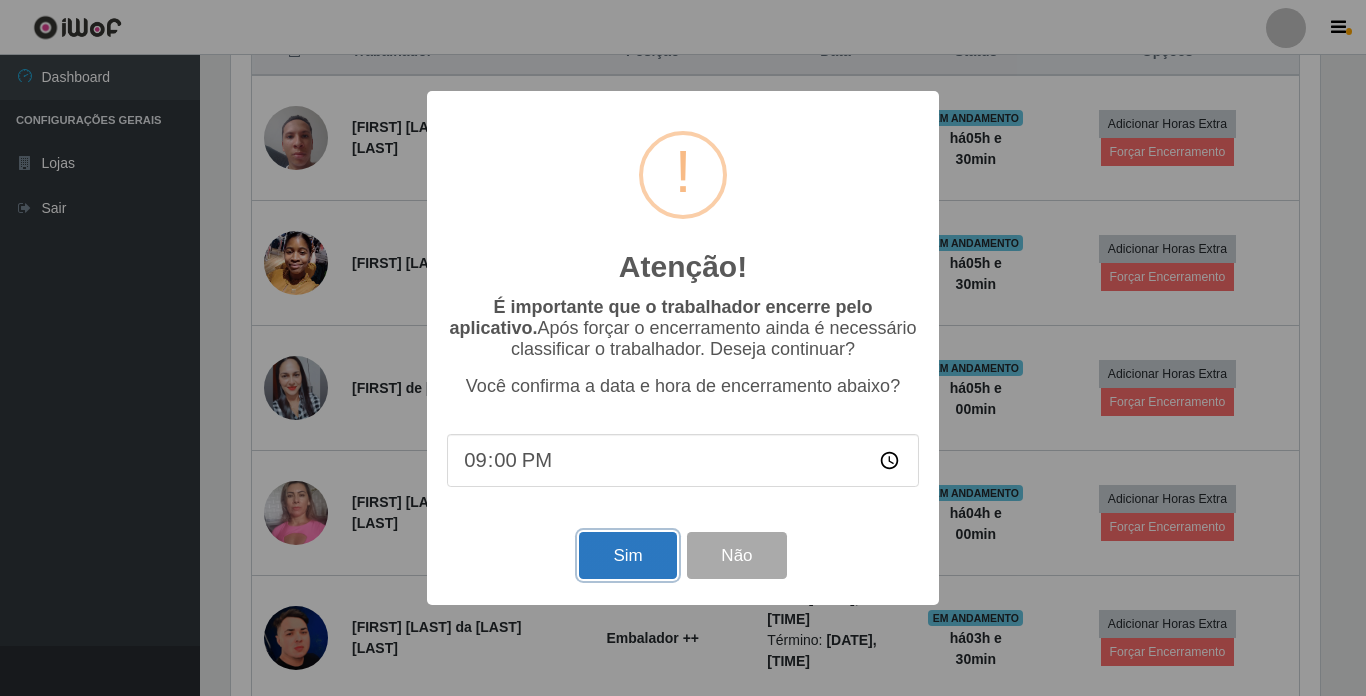click on "Sim" at bounding box center [627, 555] 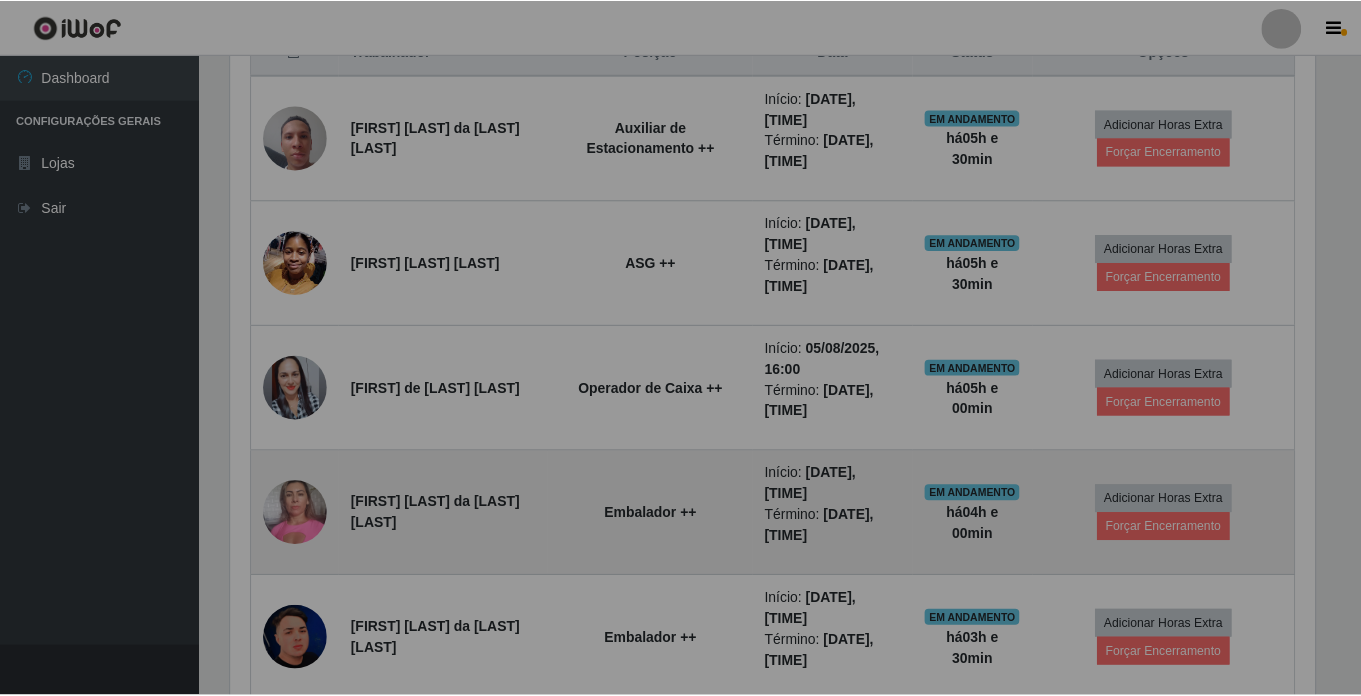 scroll, scrollTop: 999585, scrollLeft: 998901, axis: both 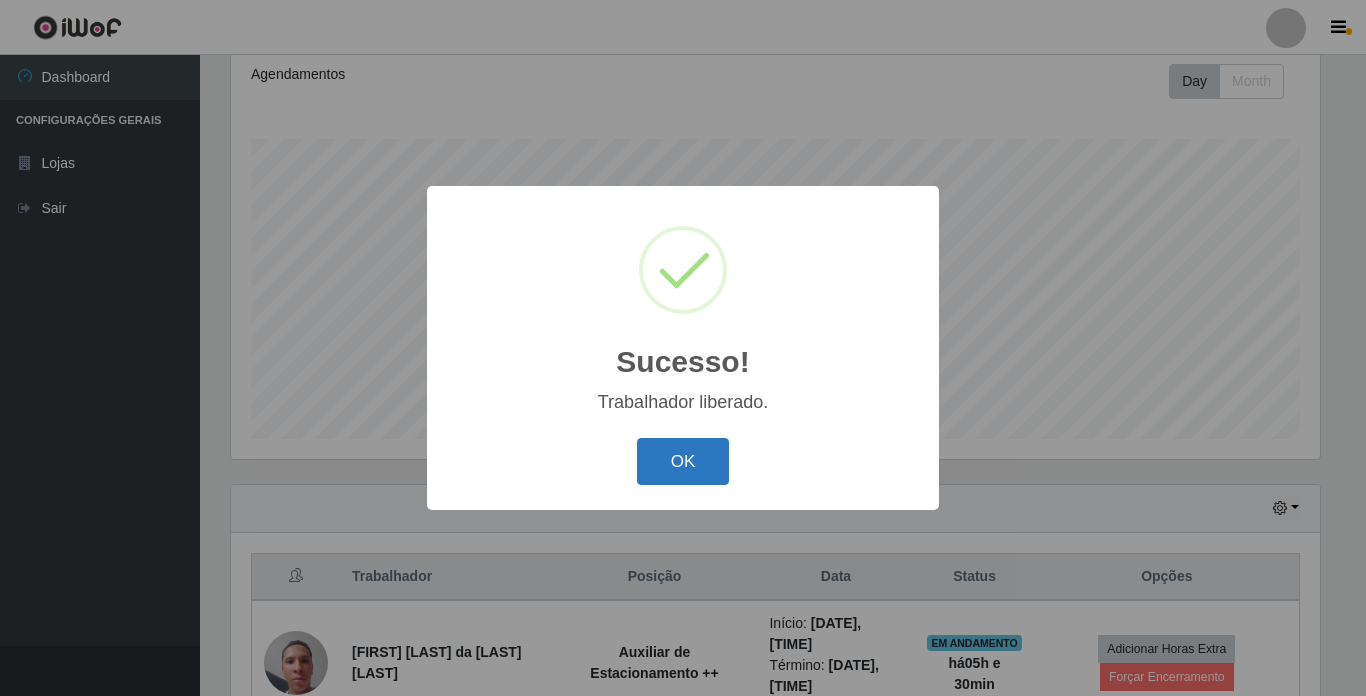 click on "OK" at bounding box center (683, 461) 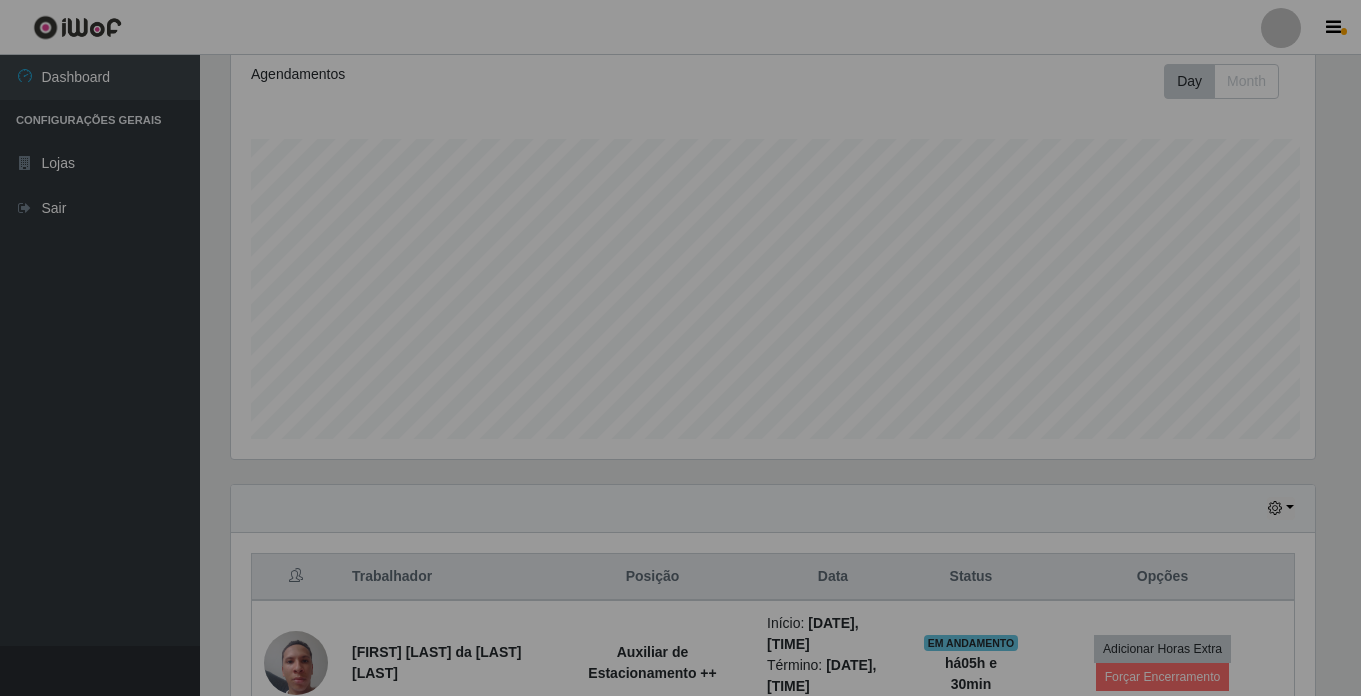 scroll, scrollTop: 999585, scrollLeft: 998901, axis: both 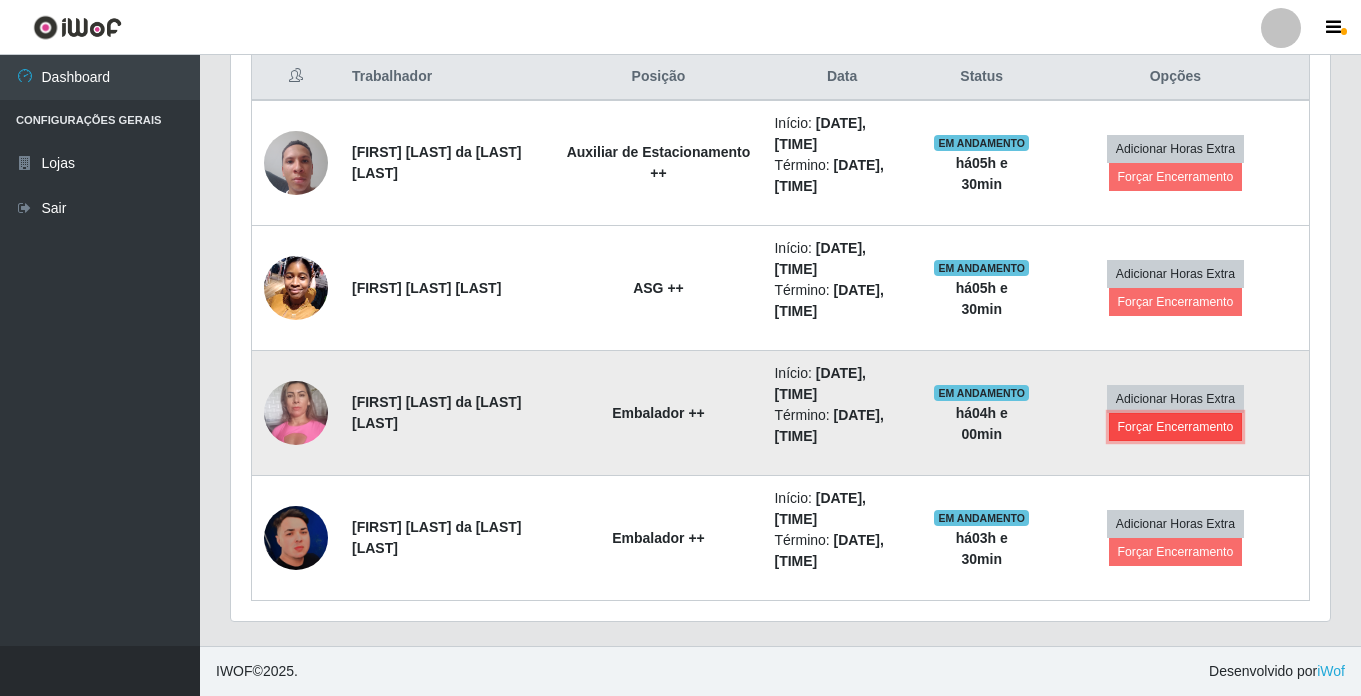 click on "Forçar Encerramento" at bounding box center (1176, 427) 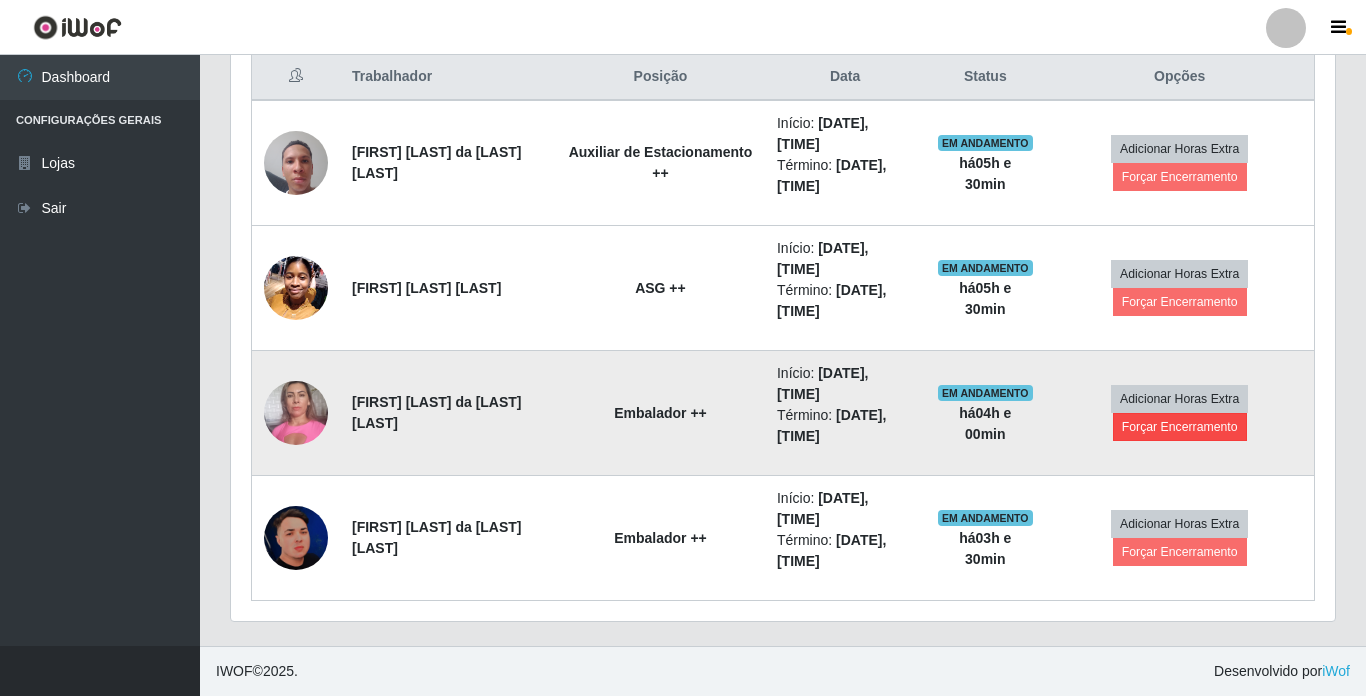 scroll, scrollTop: 999585, scrollLeft: 998911, axis: both 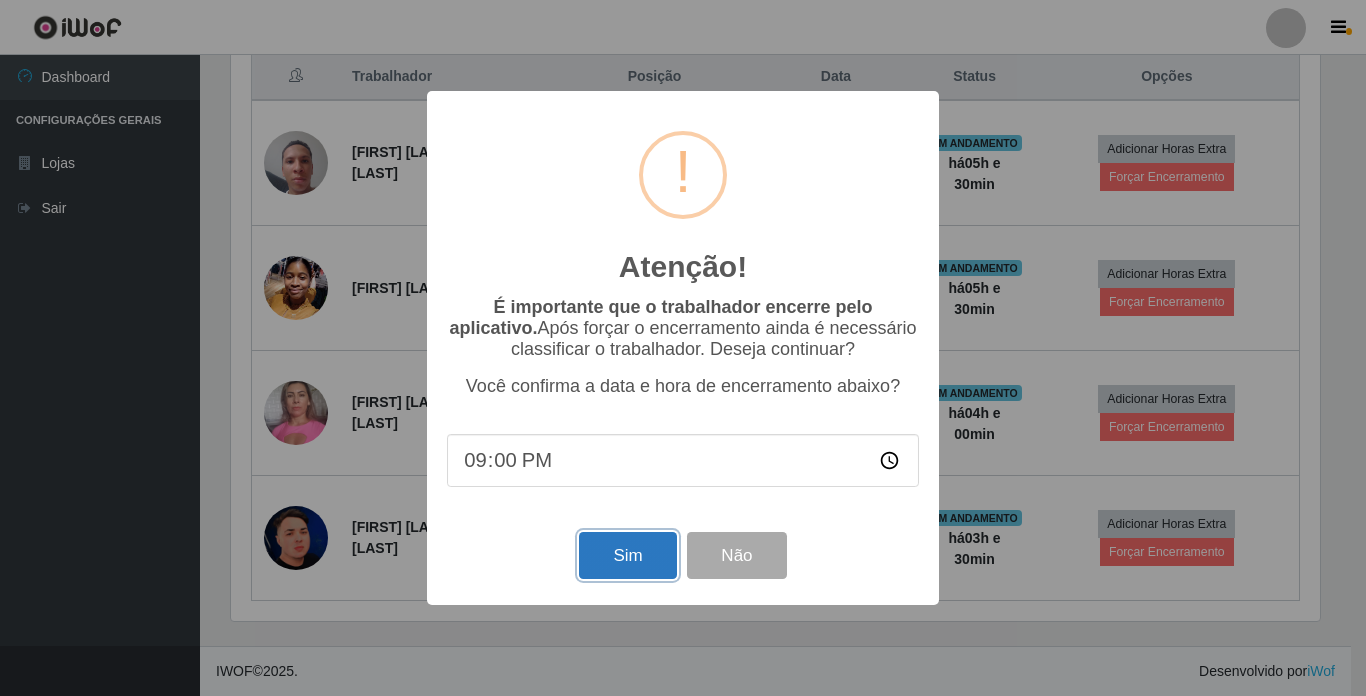 click on "Sim" at bounding box center [627, 555] 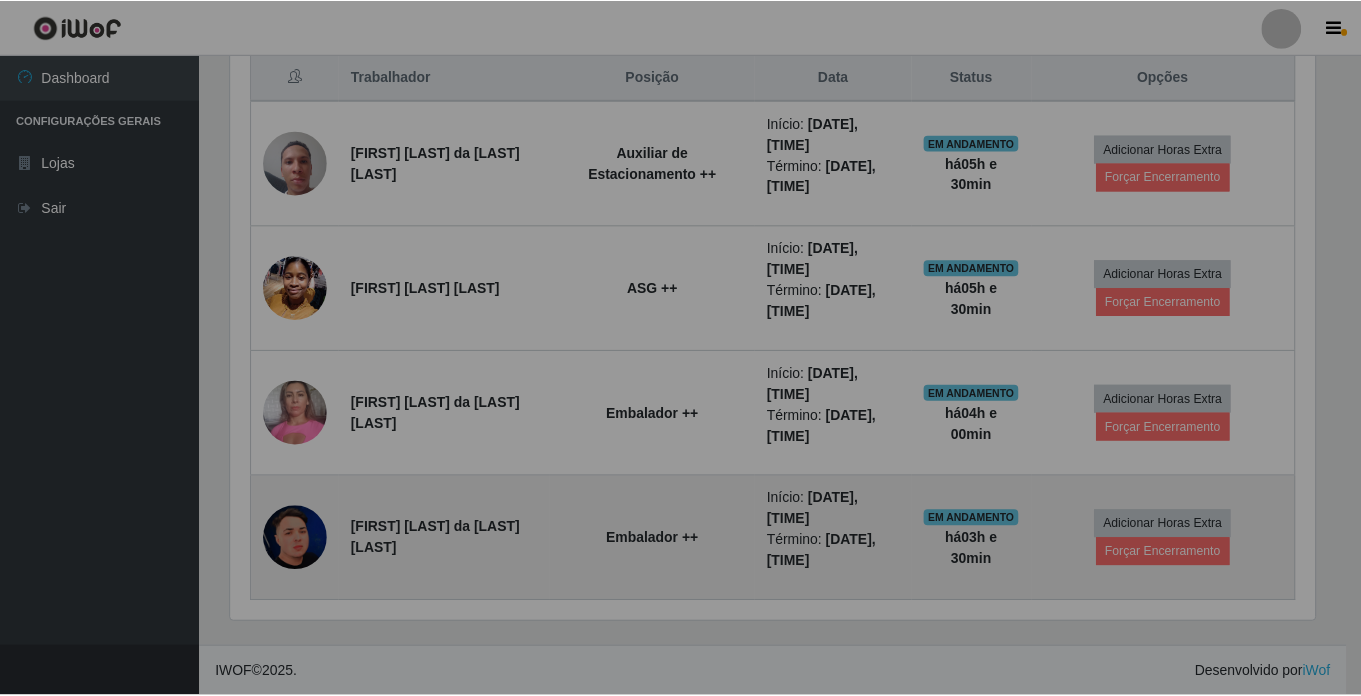scroll, scrollTop: 999585, scrollLeft: 998901, axis: both 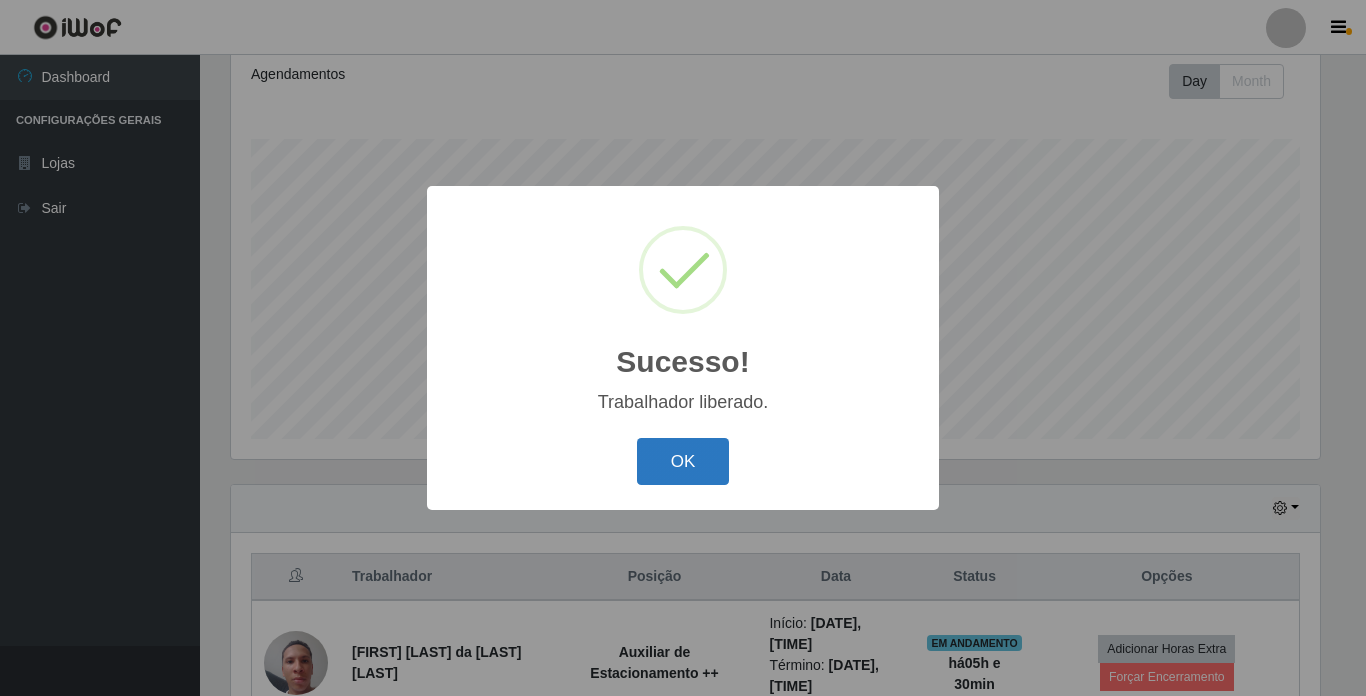 click on "OK" at bounding box center [683, 461] 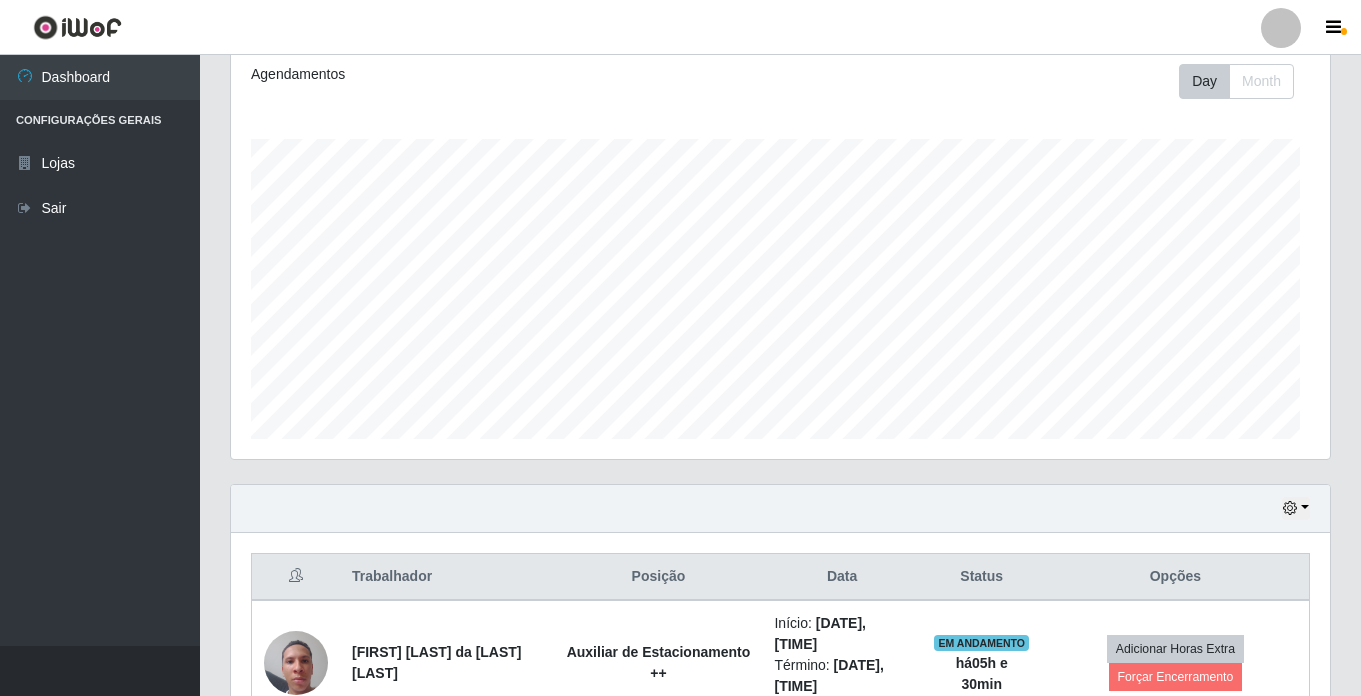 scroll, scrollTop: 999585, scrollLeft: 998901, axis: both 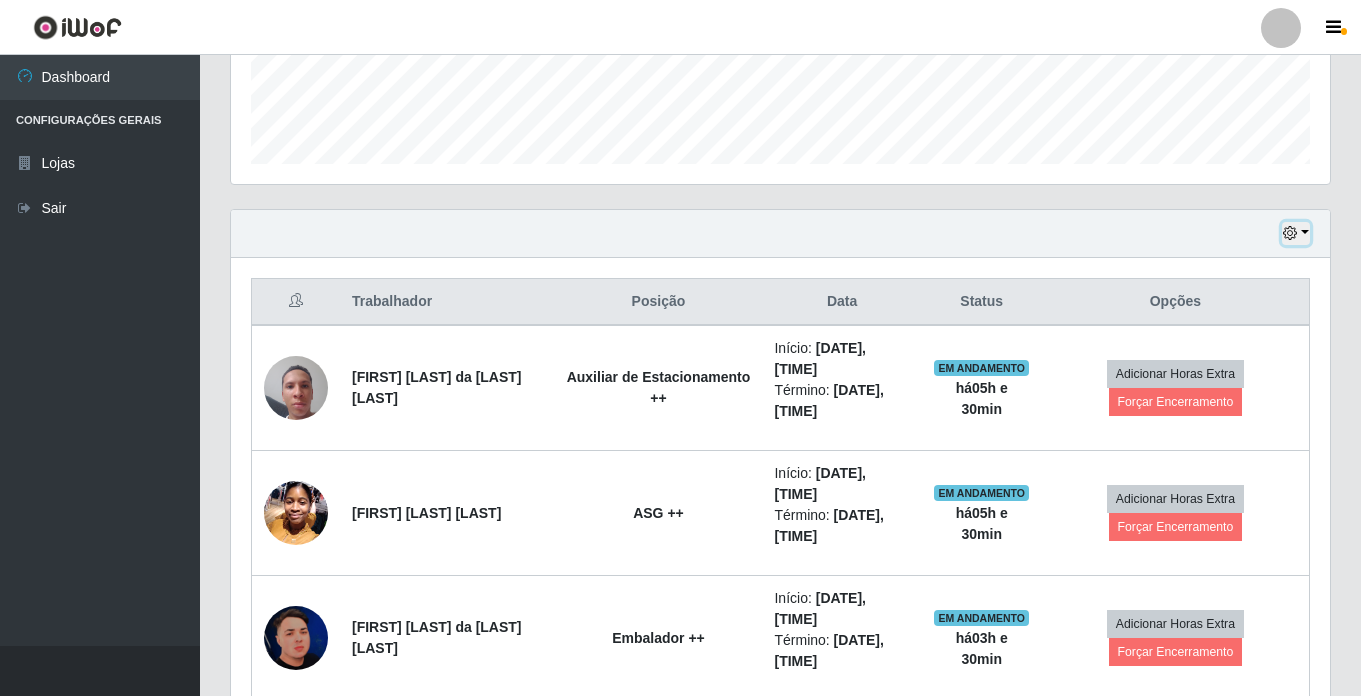 click at bounding box center (1296, 233) 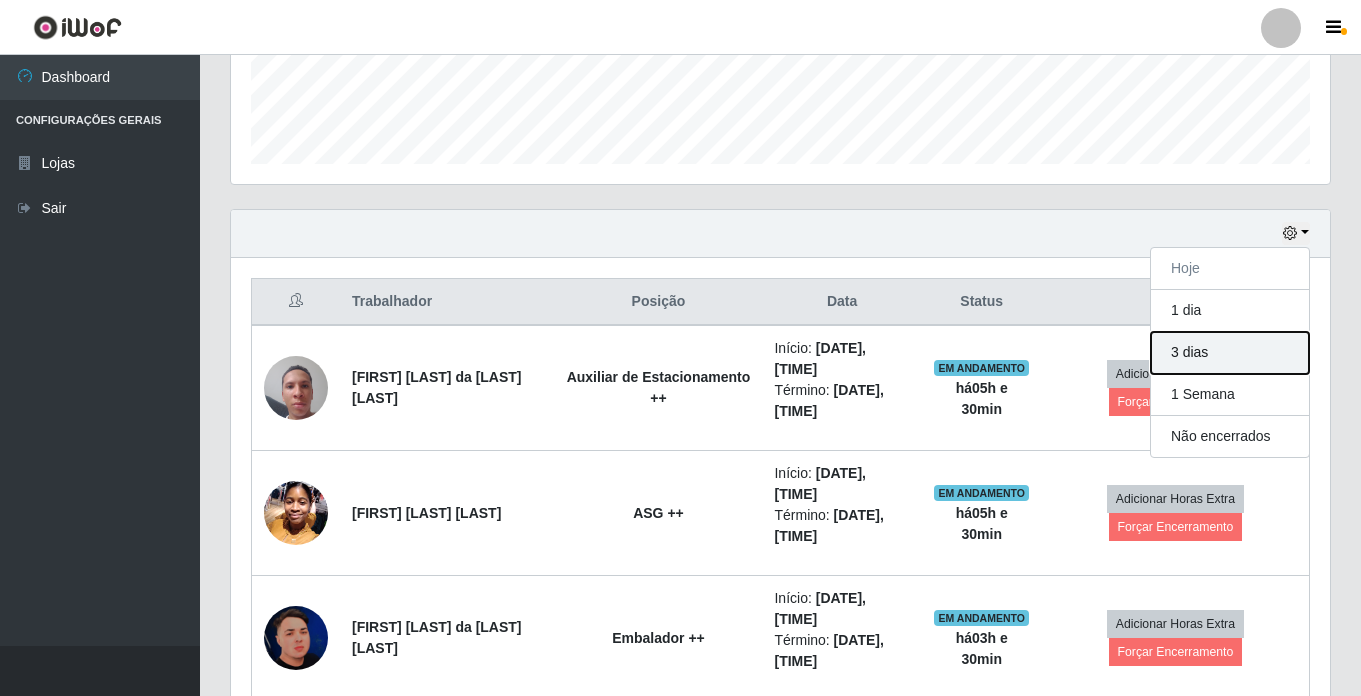 click on "3 dias" at bounding box center [1230, 353] 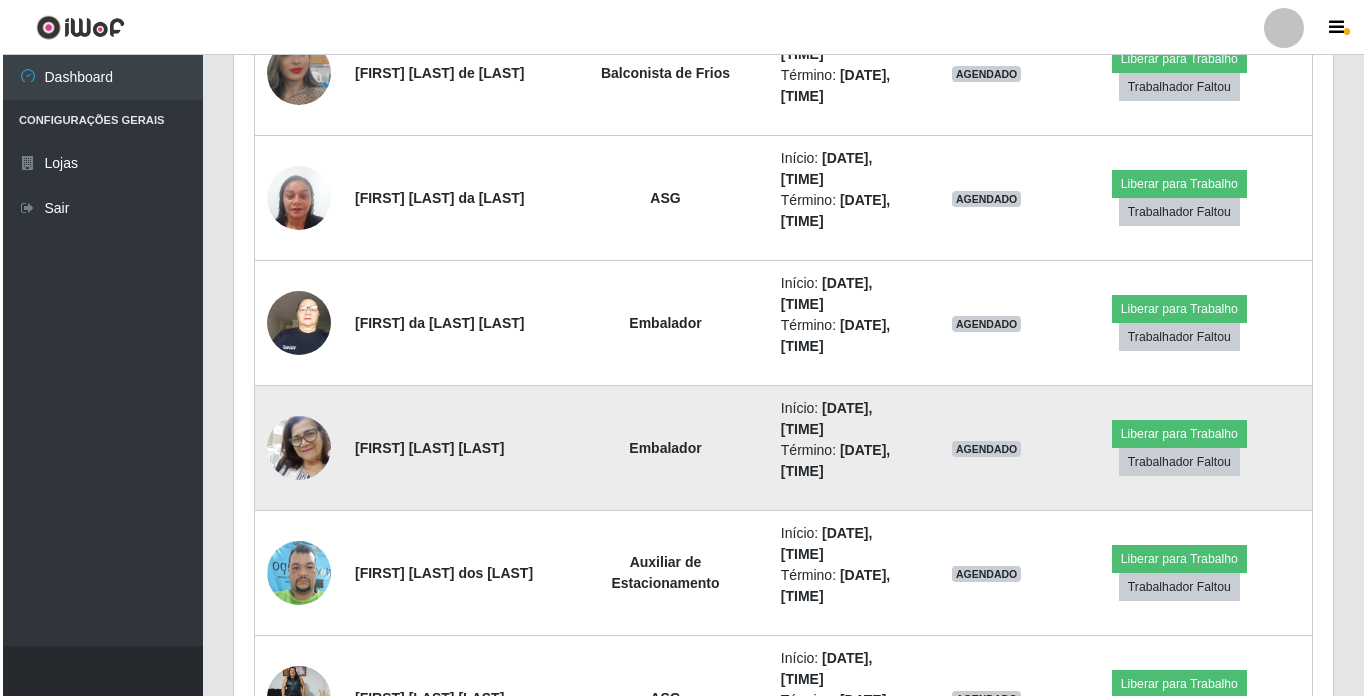scroll, scrollTop: 1651, scrollLeft: 0, axis: vertical 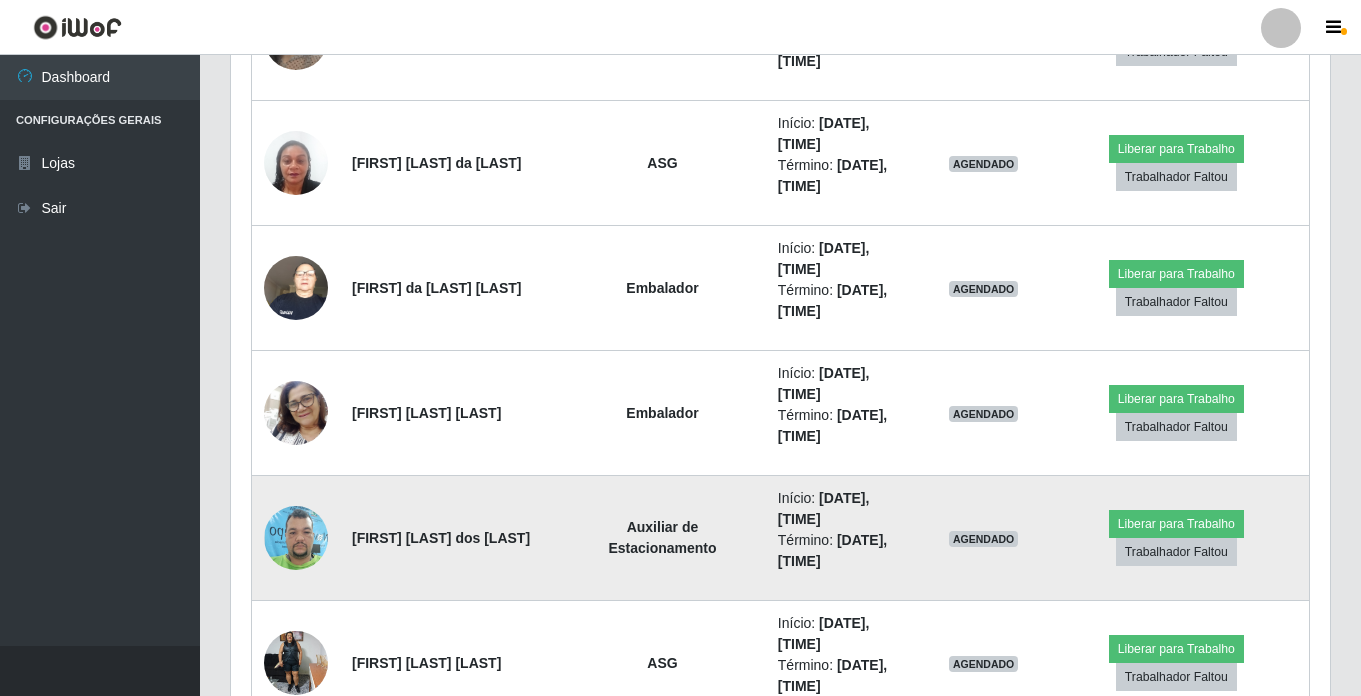 click at bounding box center (296, 537) 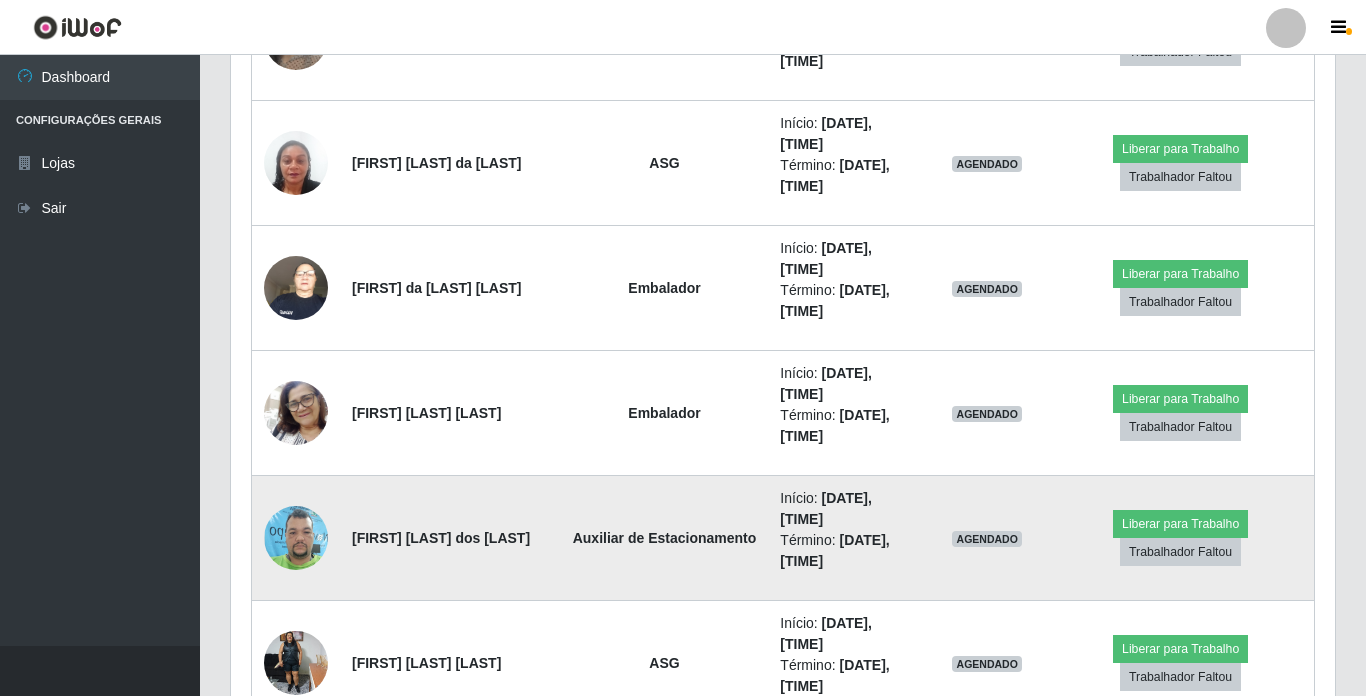 scroll, scrollTop: 999585, scrollLeft: 998911, axis: both 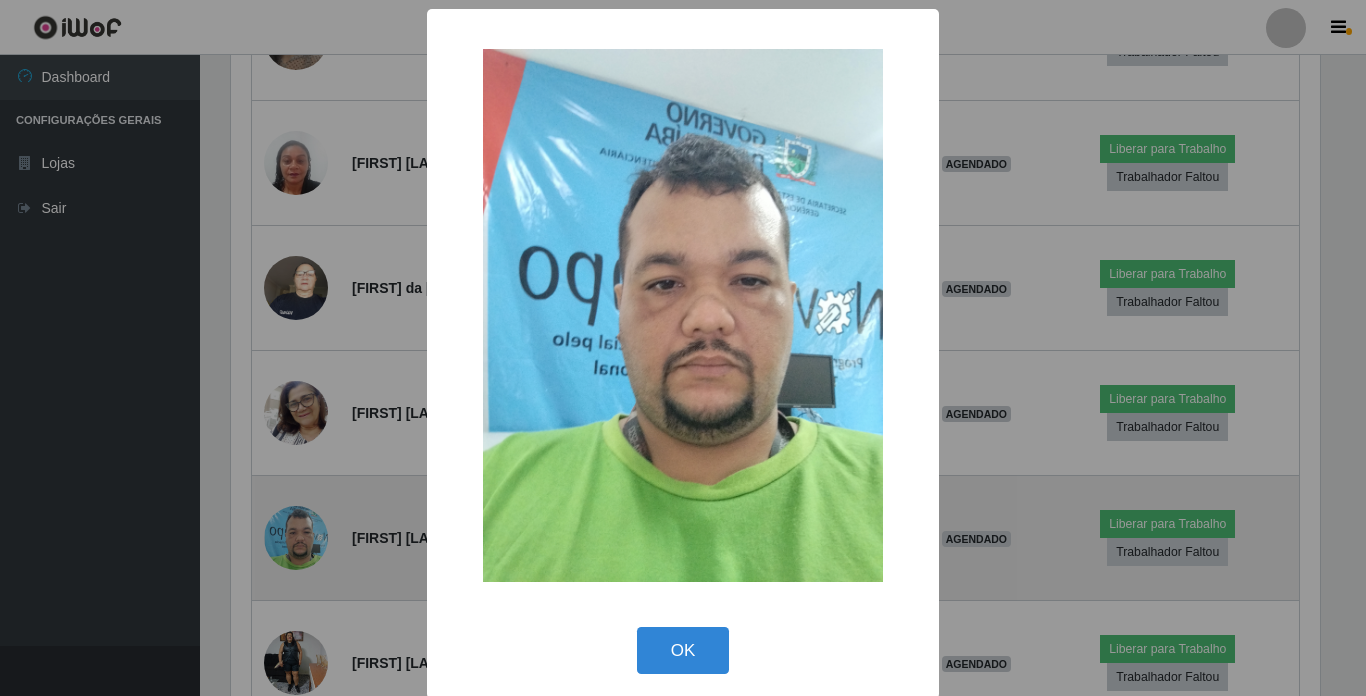 click on "× OK Cancel" at bounding box center [683, 348] 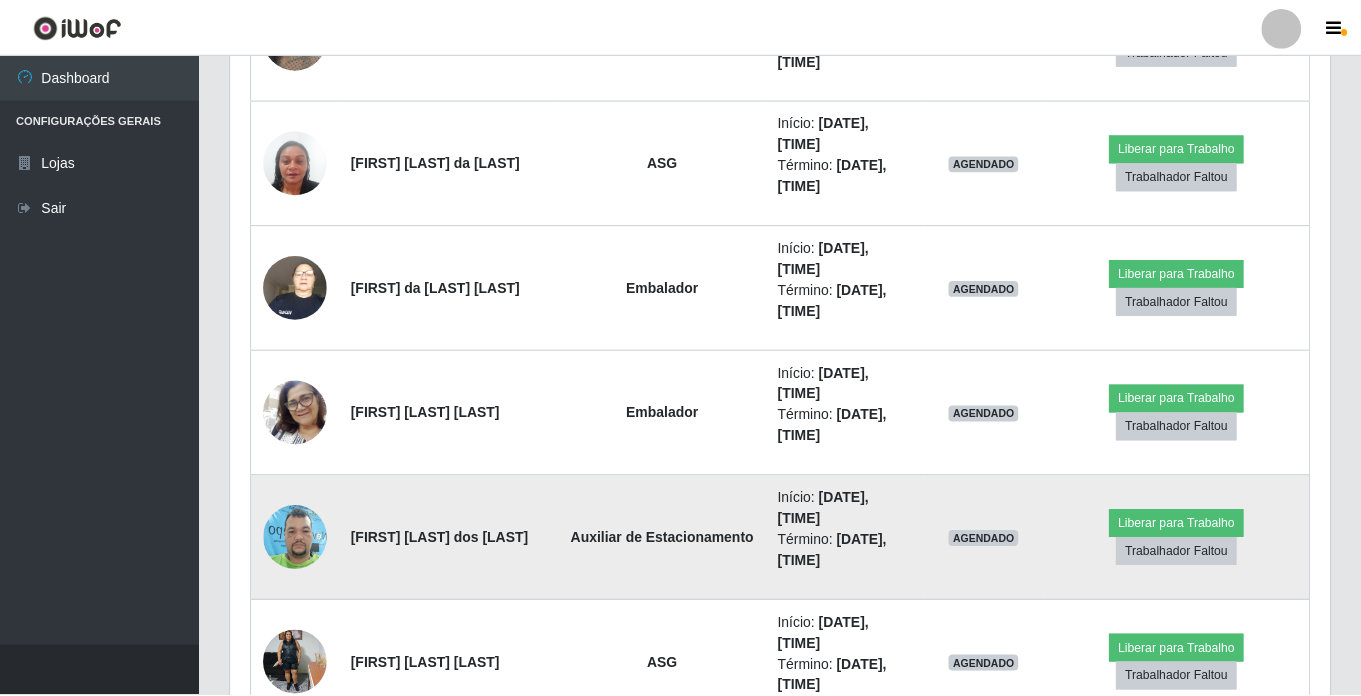 scroll, scrollTop: 999585, scrollLeft: 998901, axis: both 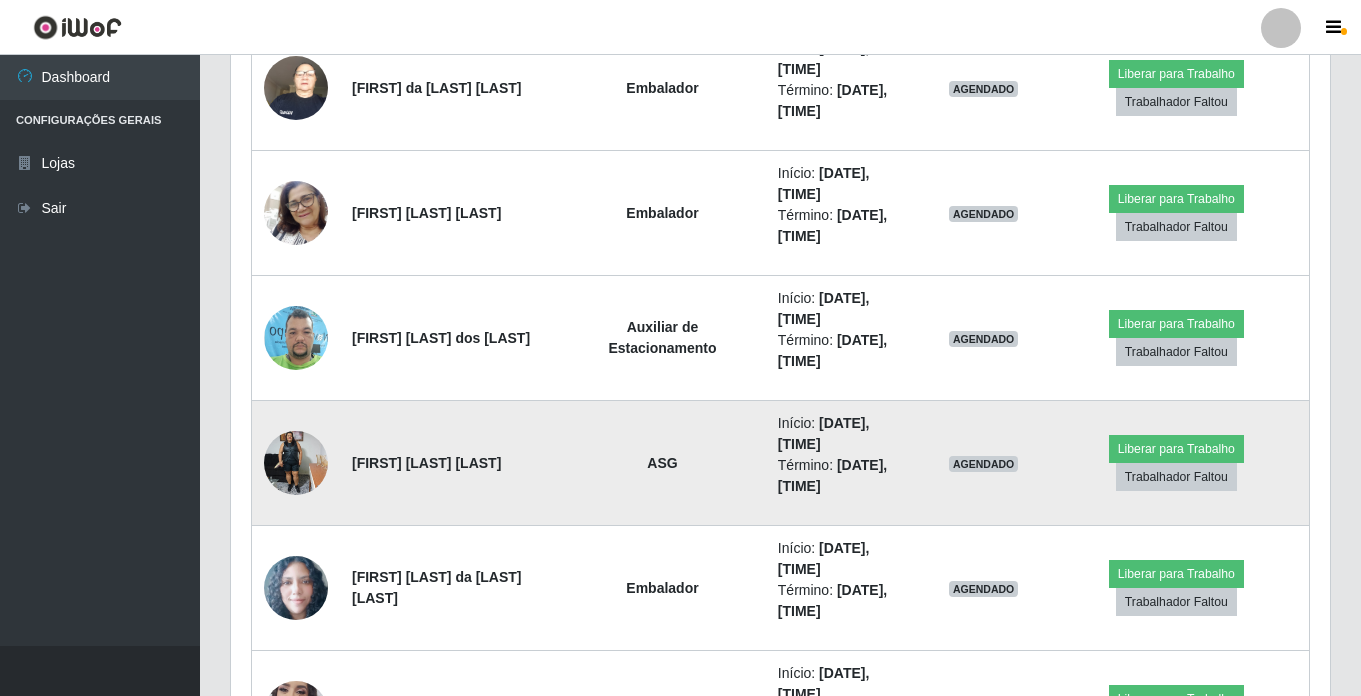 click at bounding box center [296, 462] 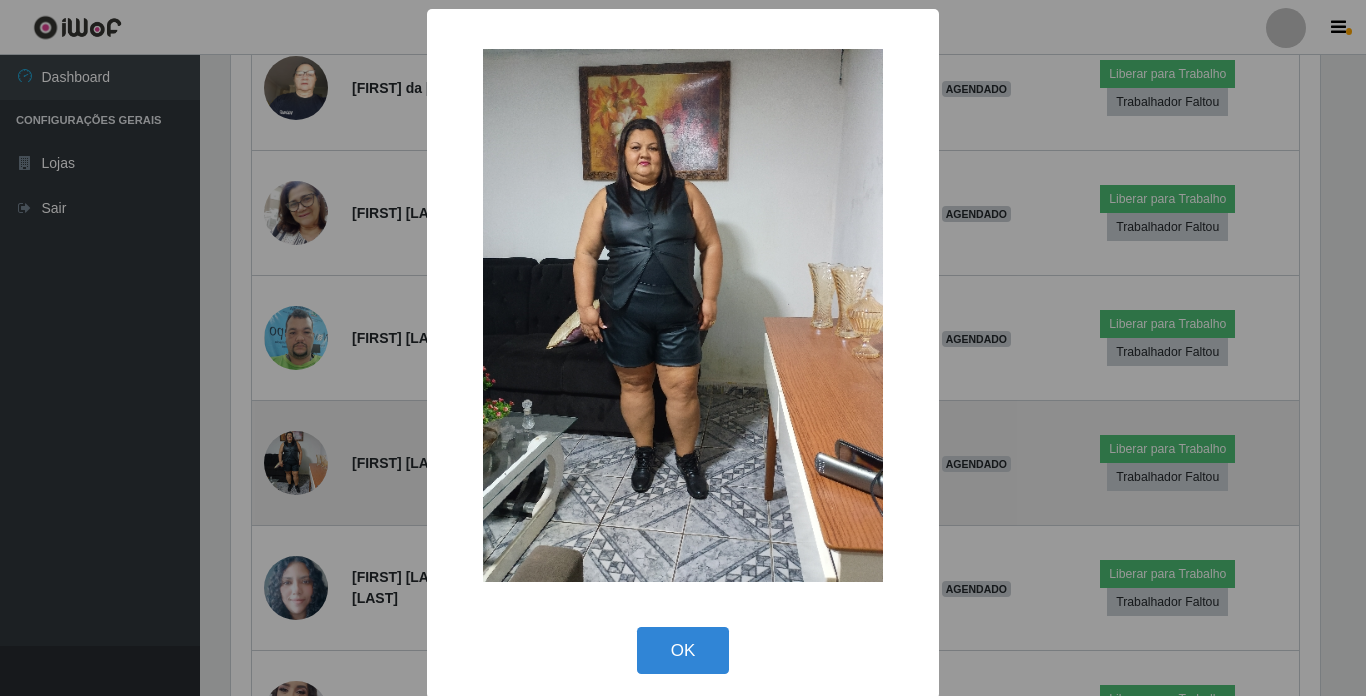 click on "× OK Cancel" at bounding box center [683, 348] 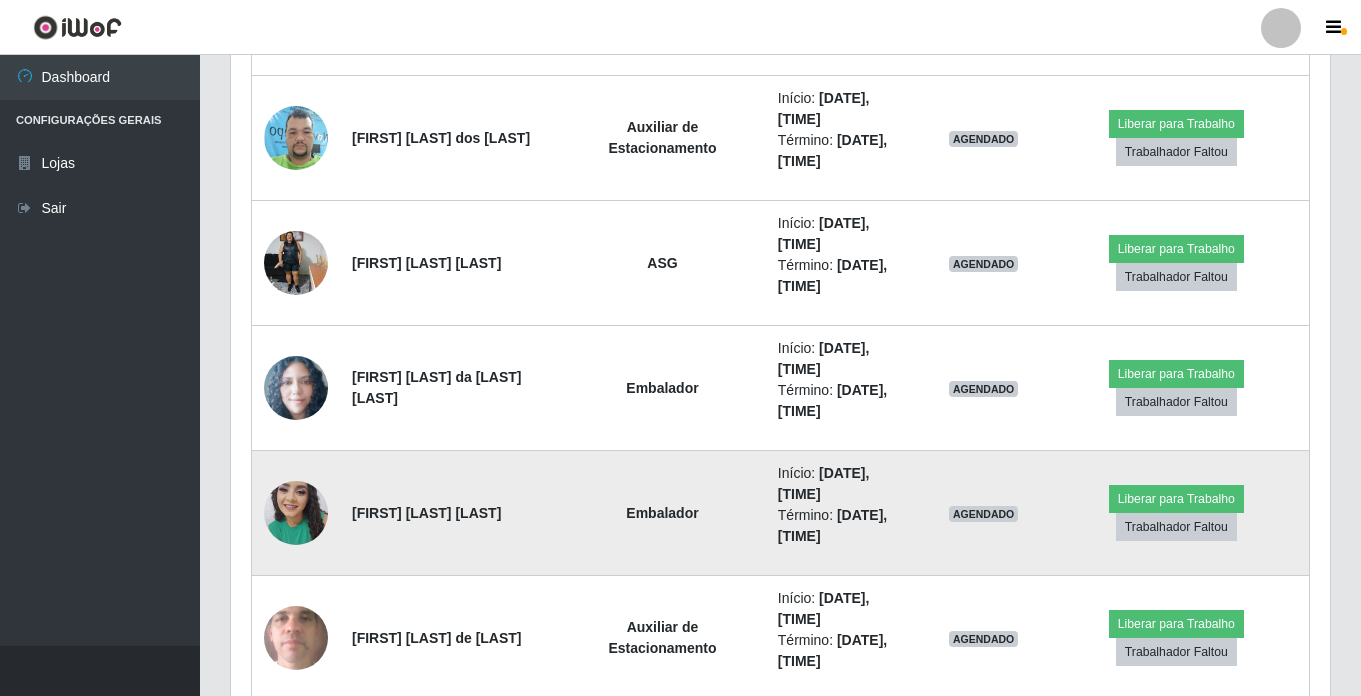 click at bounding box center [296, 512] 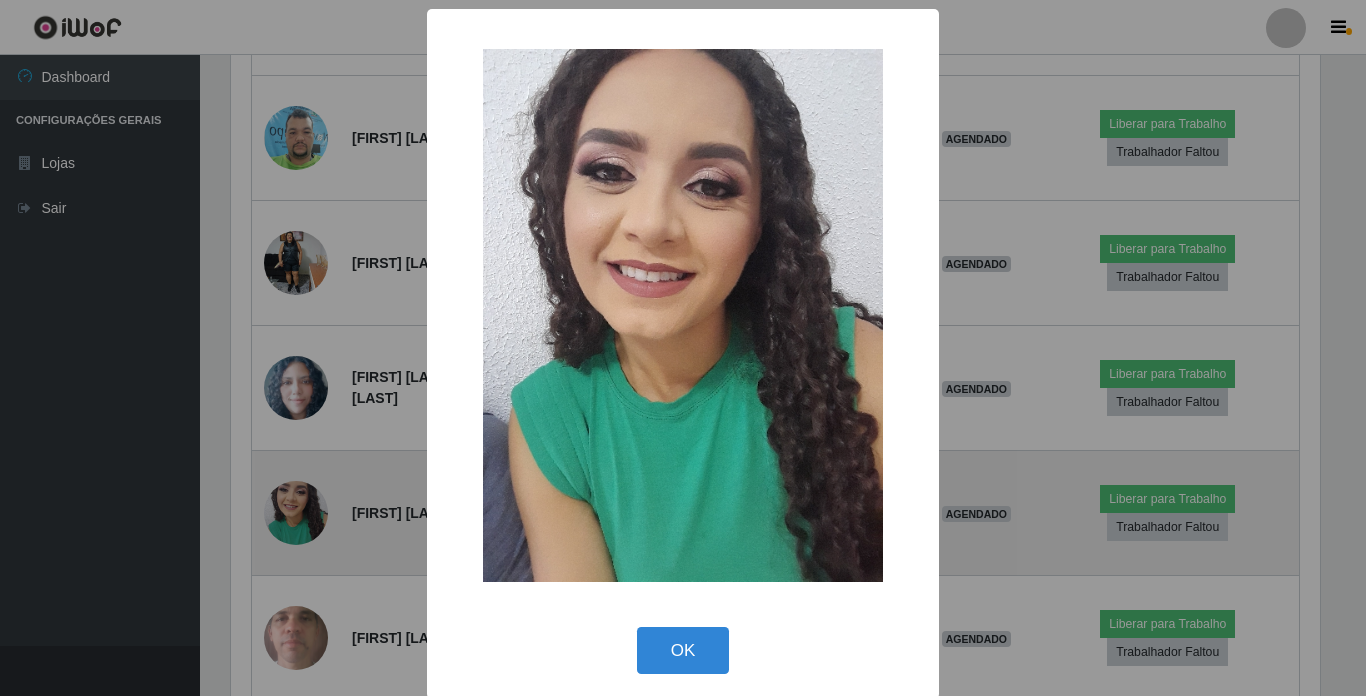 click on "× OK Cancel" at bounding box center [683, 348] 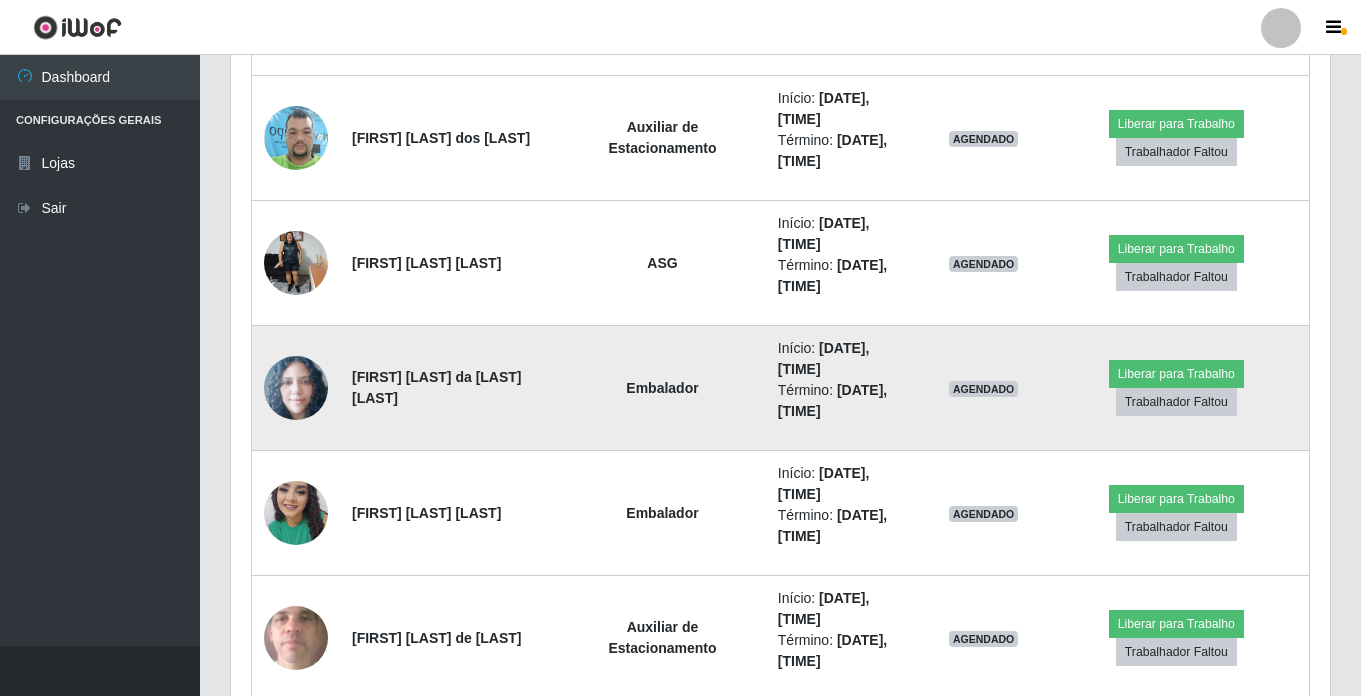 click at bounding box center [296, 388] 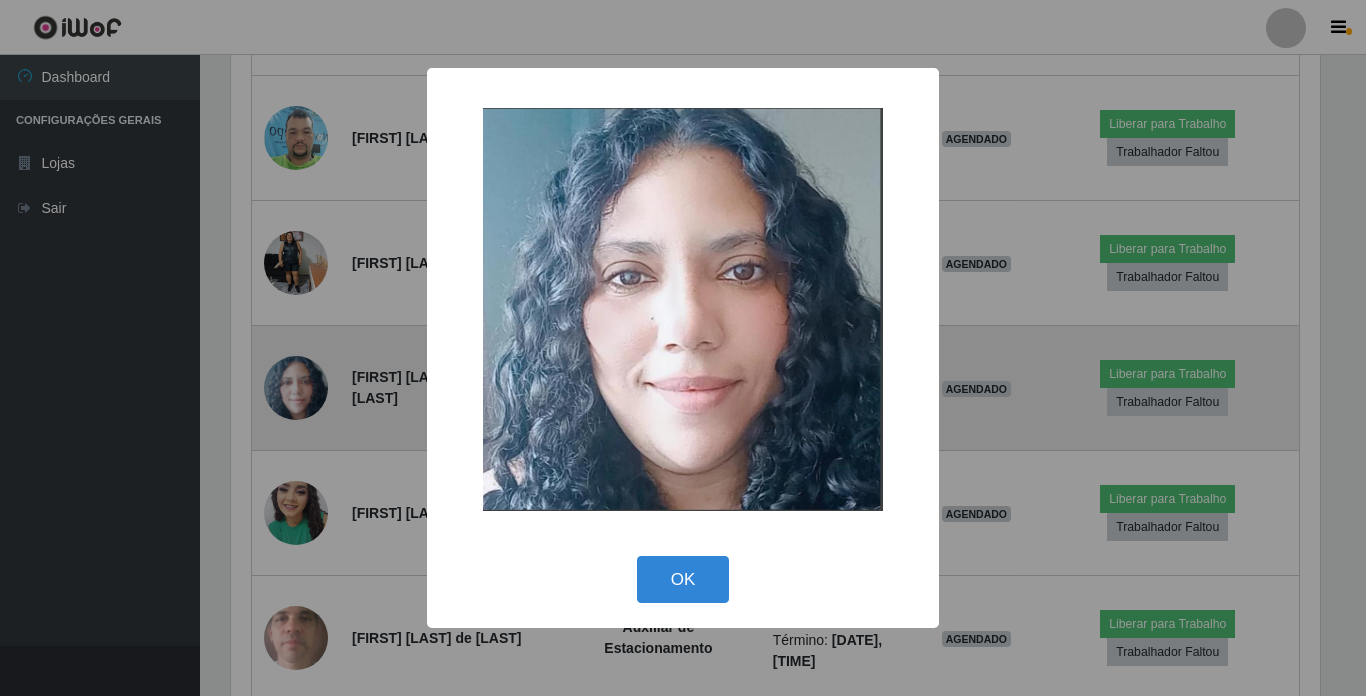 click on "× OK Cancel" at bounding box center [683, 348] 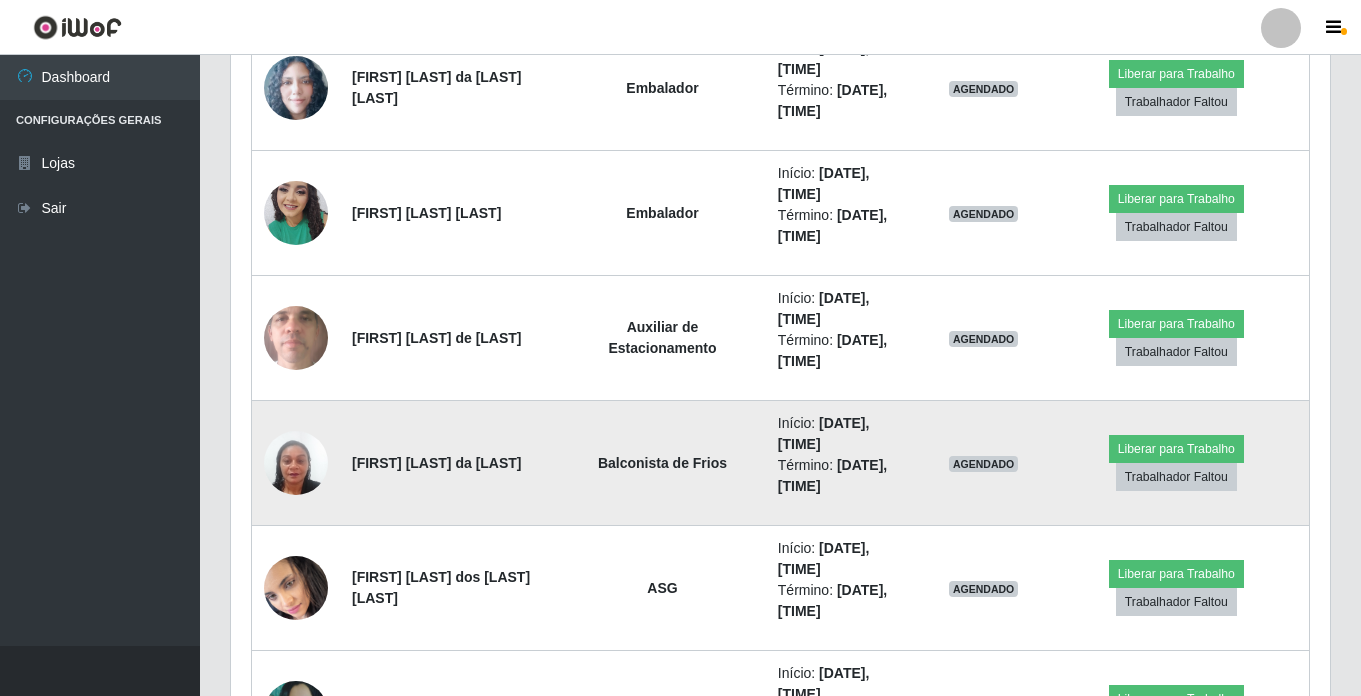 click at bounding box center (296, 463) 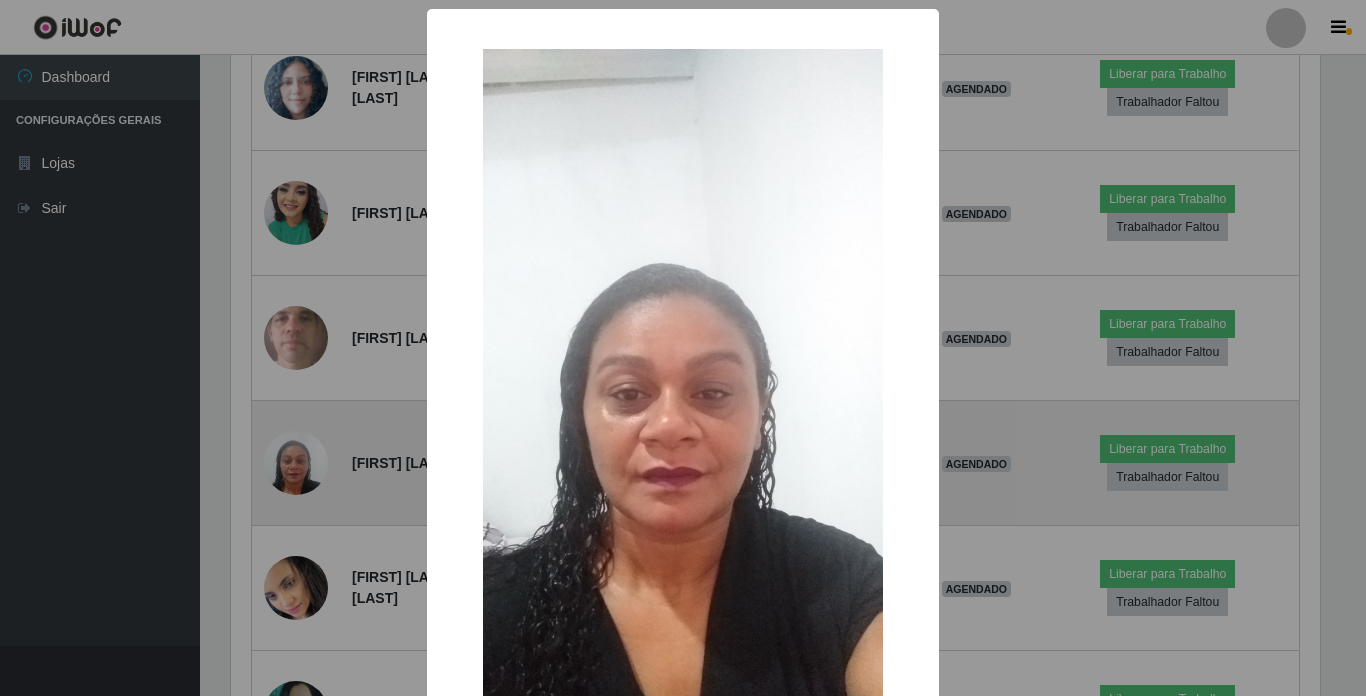 click on "× OK Cancel" at bounding box center (683, 348) 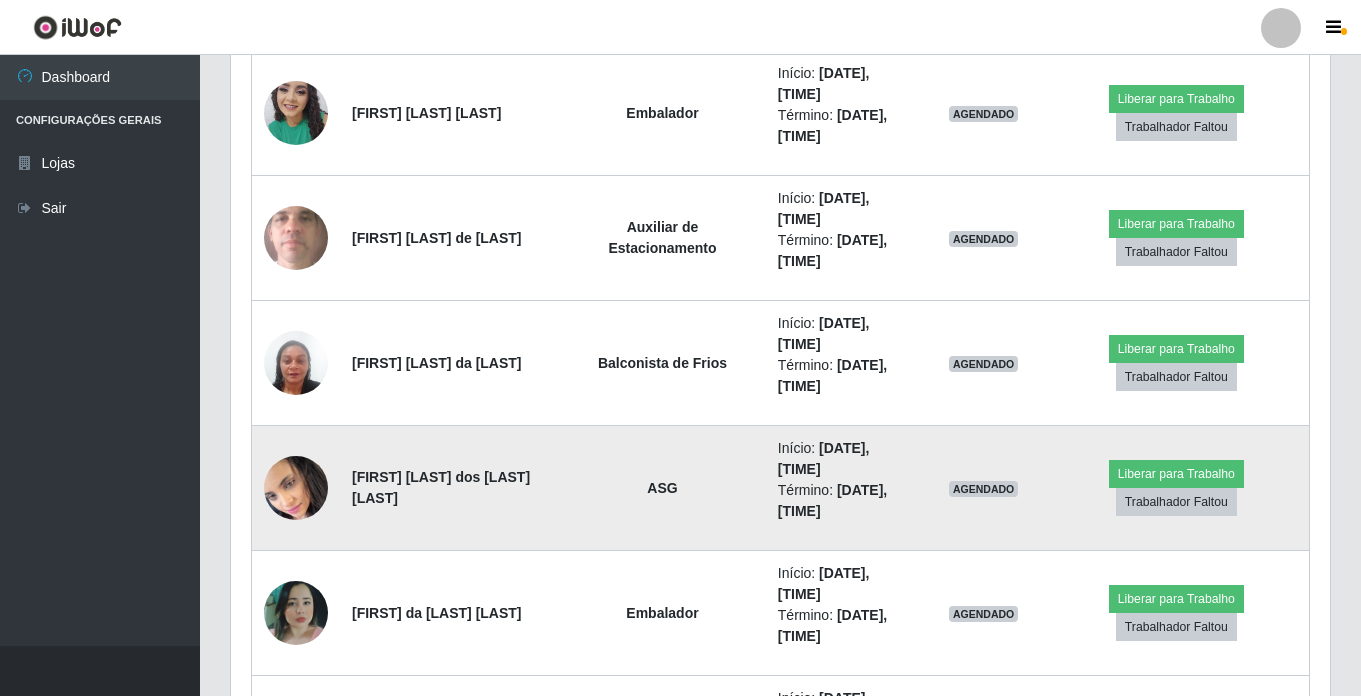 click at bounding box center (296, 488) 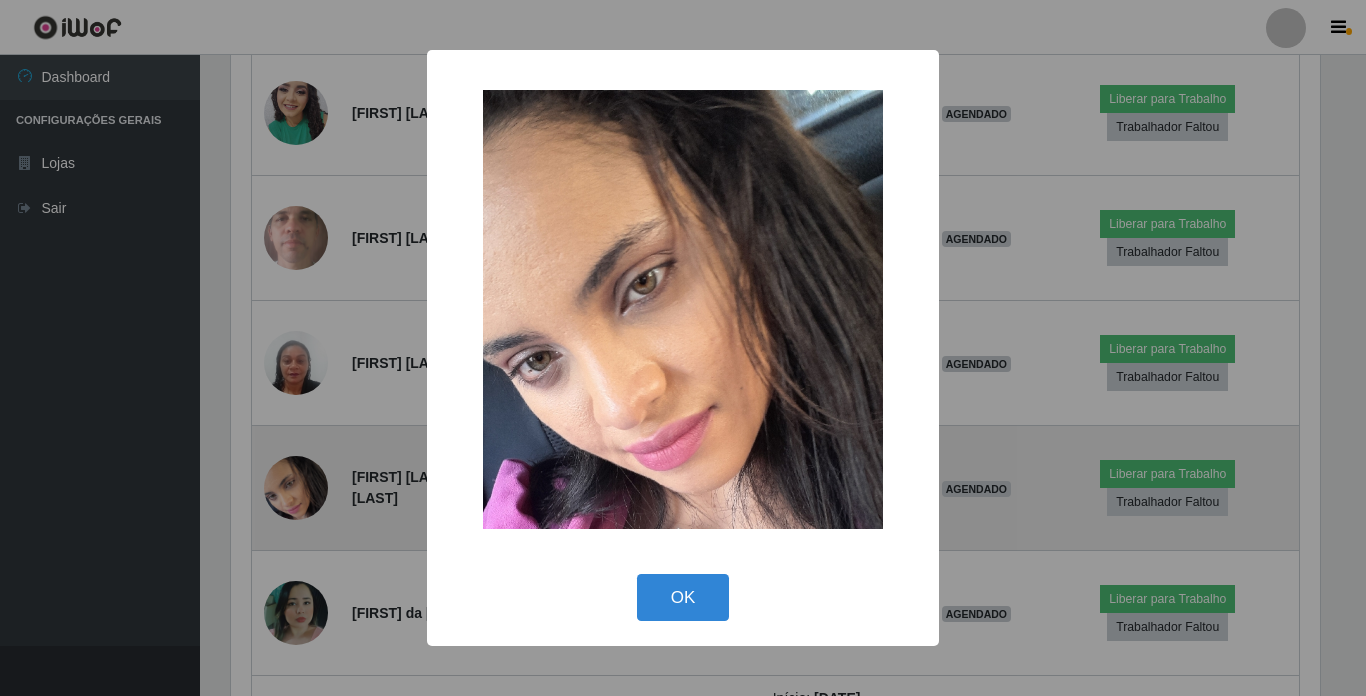 click on "× OK Cancel" at bounding box center (683, 348) 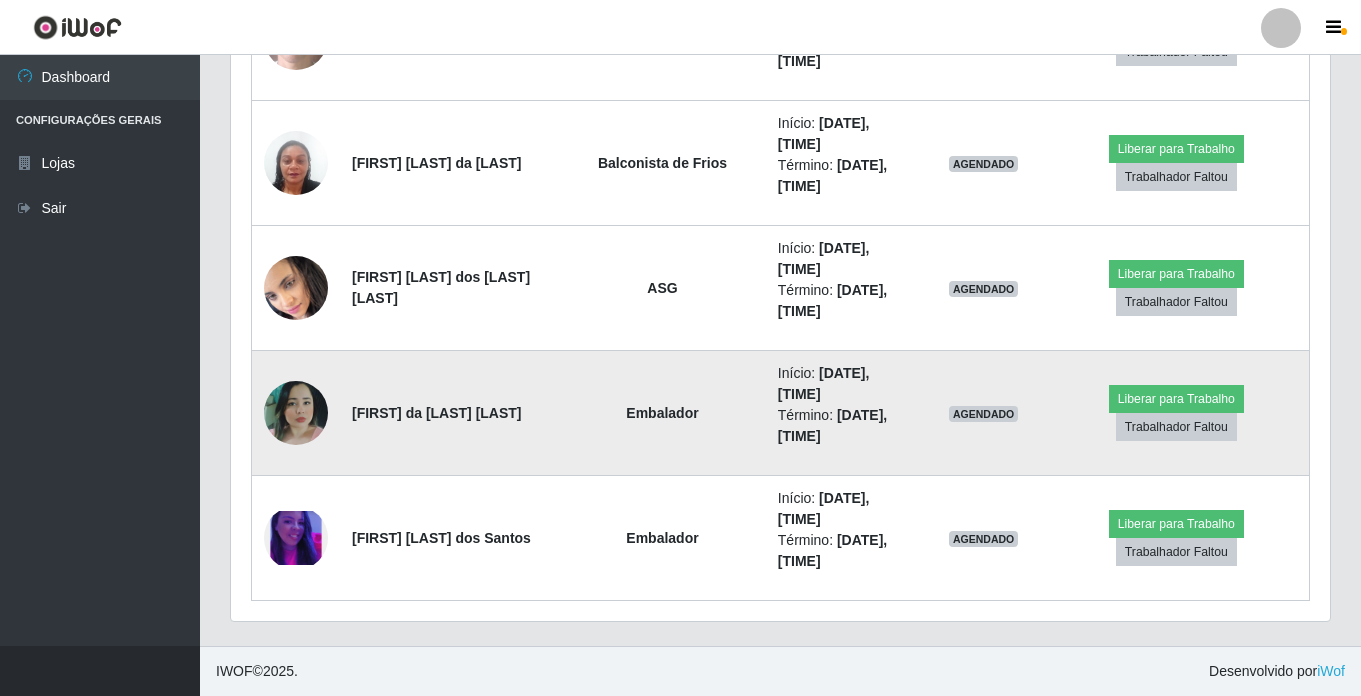 click at bounding box center (296, 413) 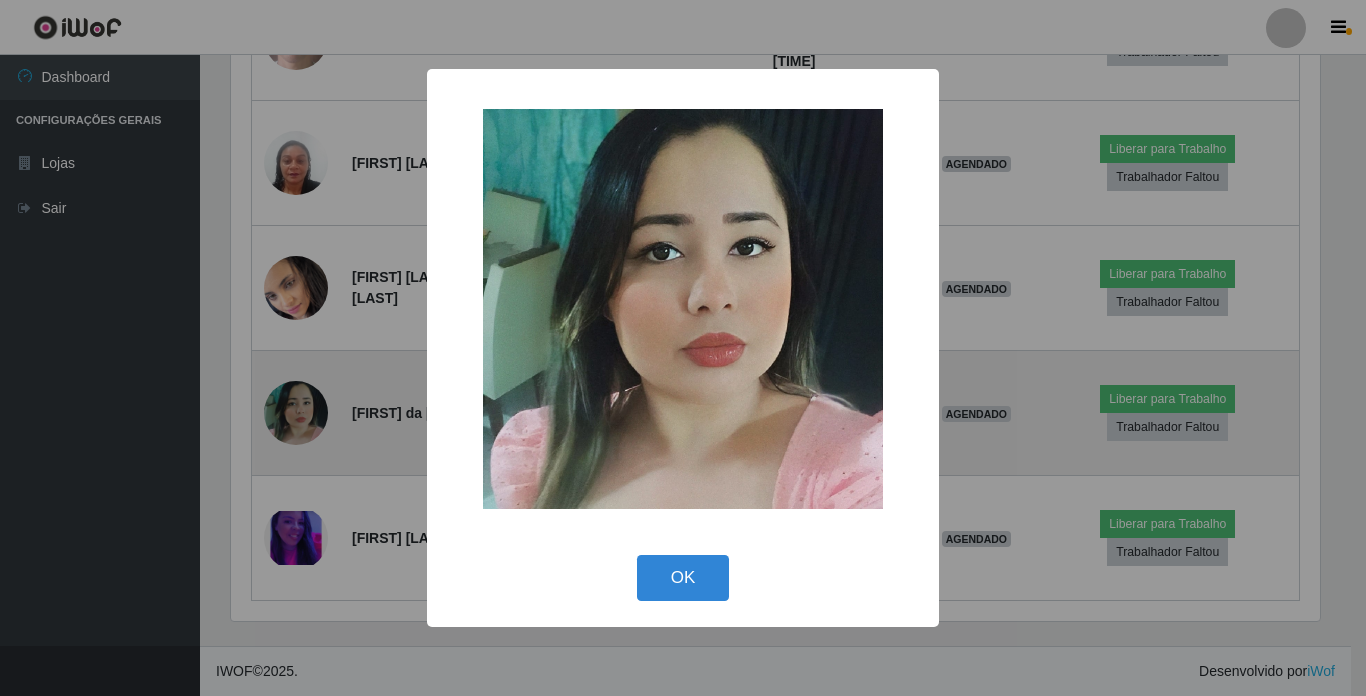 click on "× OK Cancel" at bounding box center [683, 348] 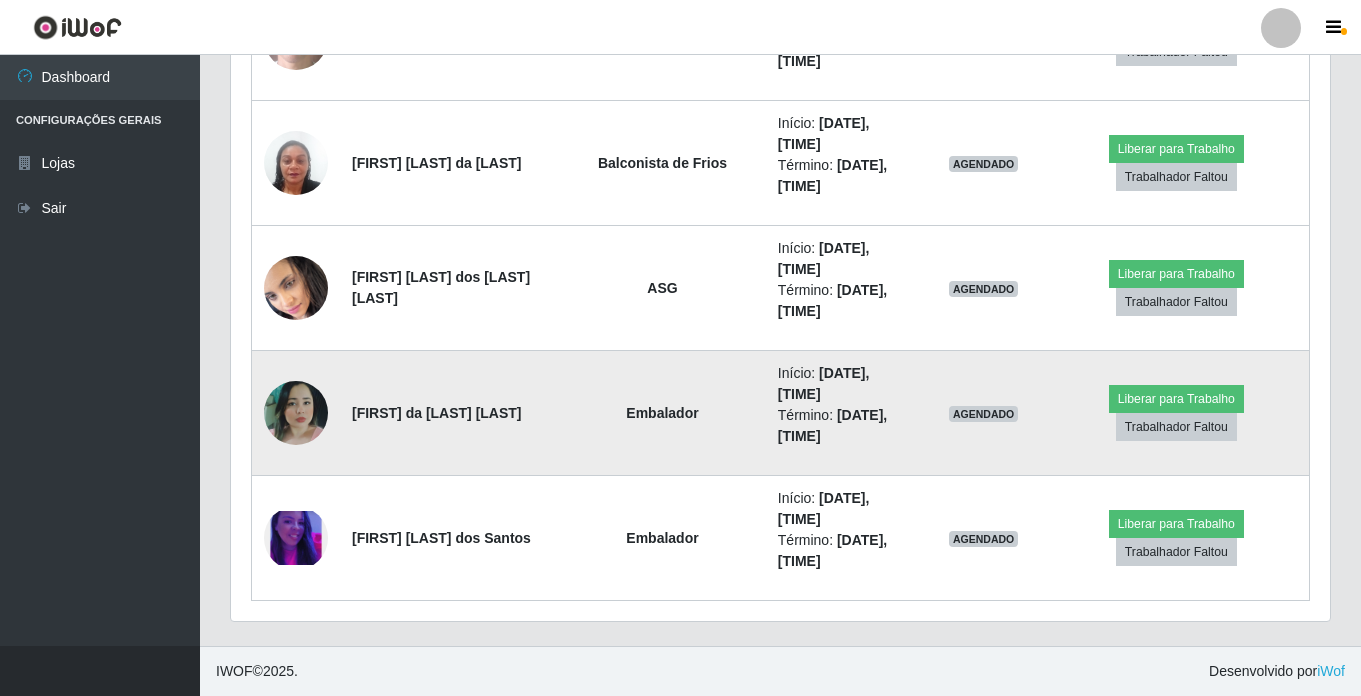 click at bounding box center [296, 413] 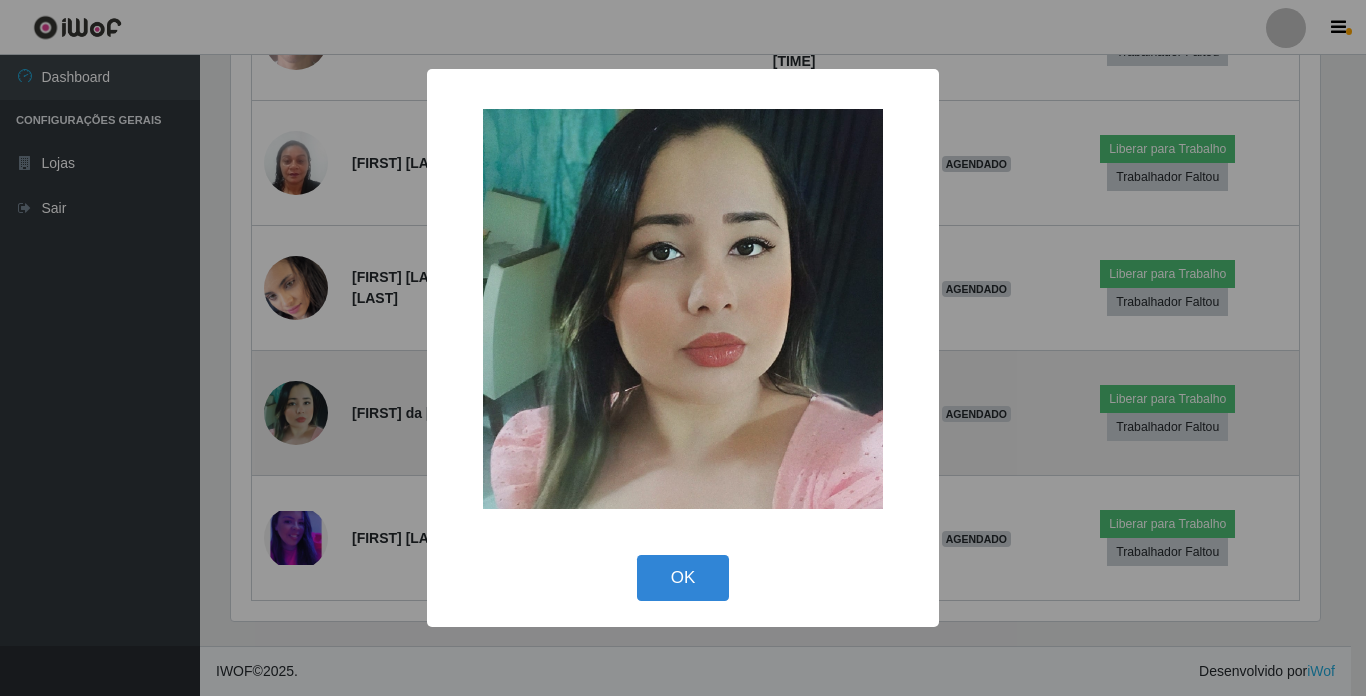 click on "× OK Cancel" at bounding box center (683, 348) 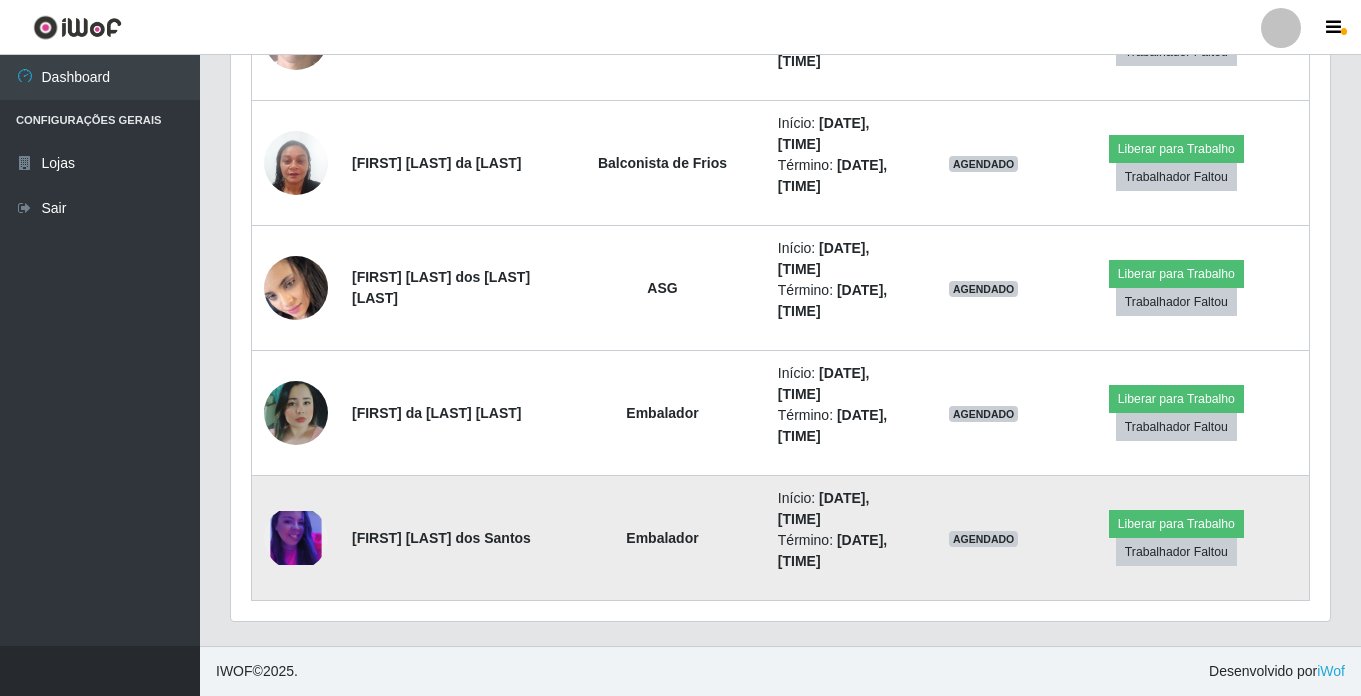 click at bounding box center [296, 538] 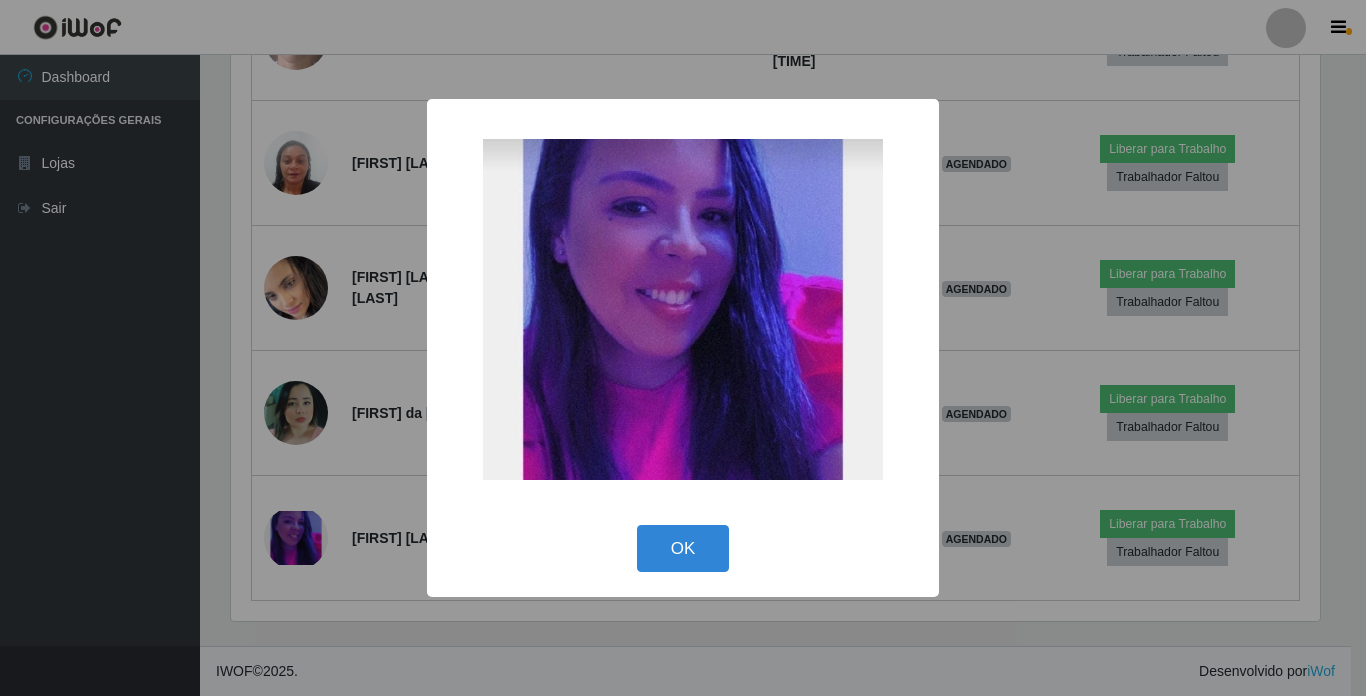 click on "× OK Cancel" at bounding box center (683, 348) 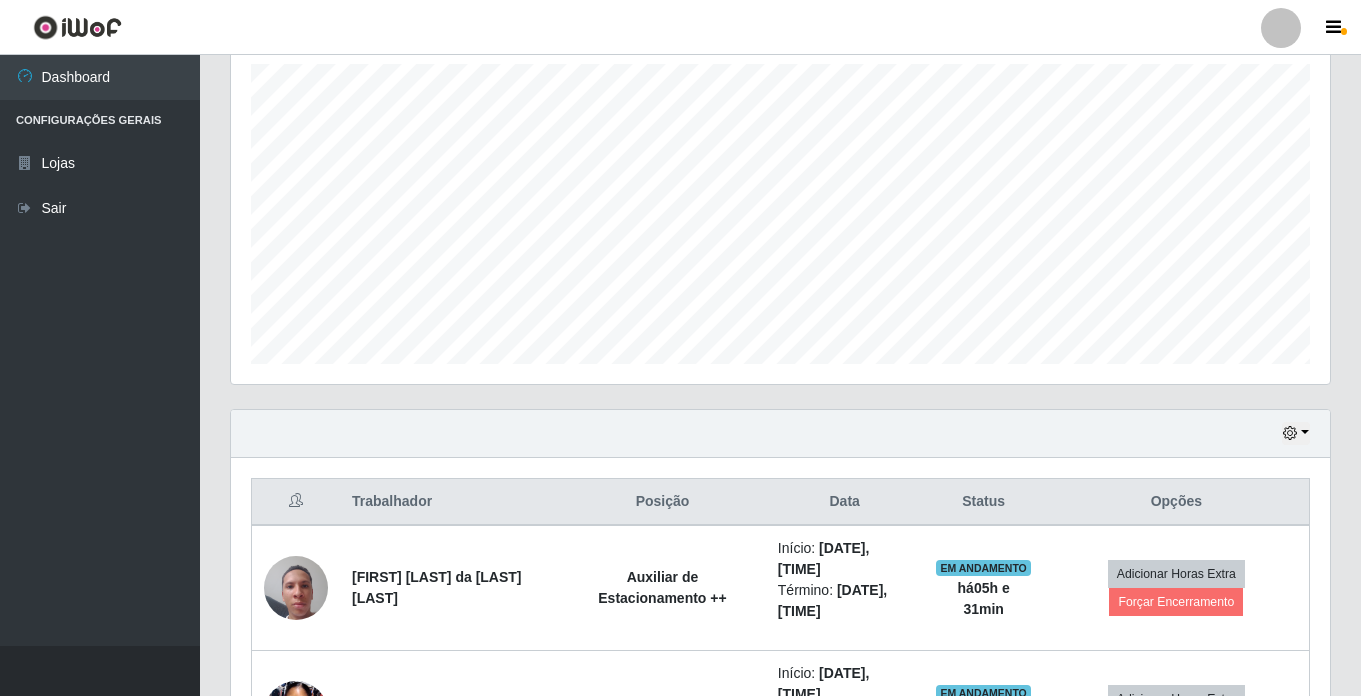 click on "Hoje 1 dia 3 dias 1 Semana Não encerrados" at bounding box center (780, 434) 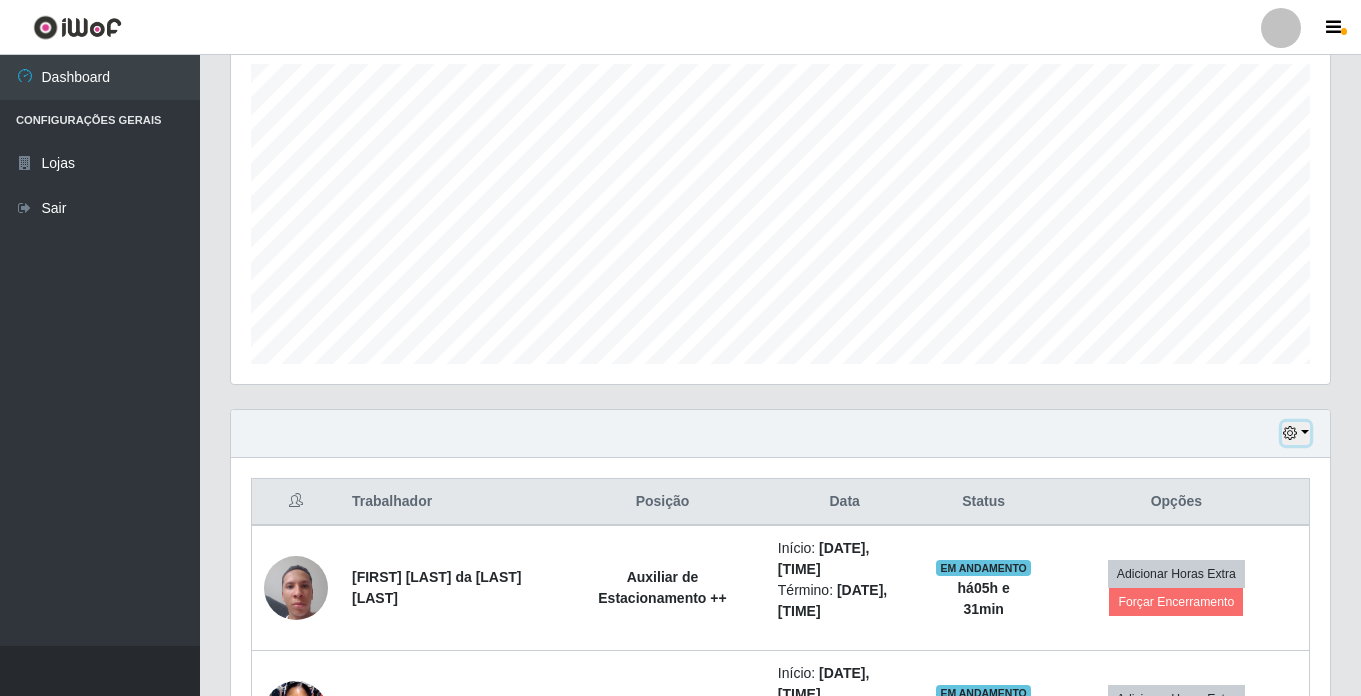 click at bounding box center [1296, 433] 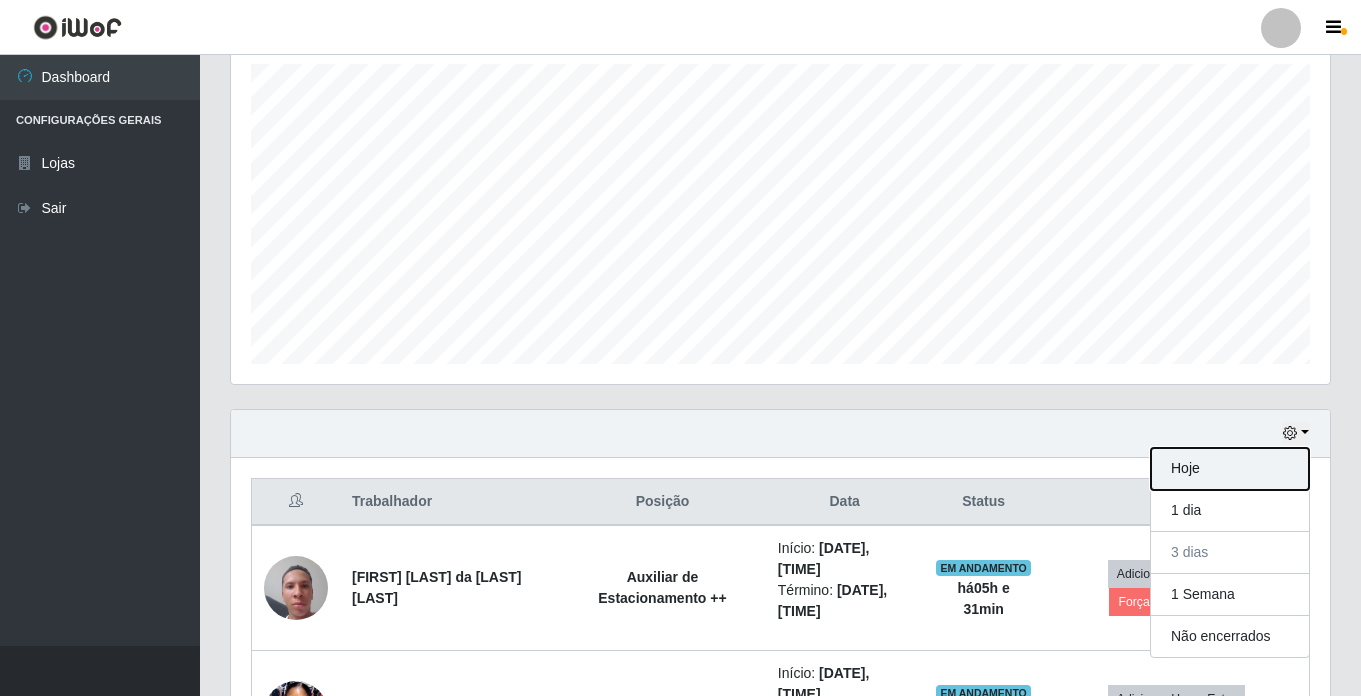 click on "Hoje" at bounding box center [1230, 469] 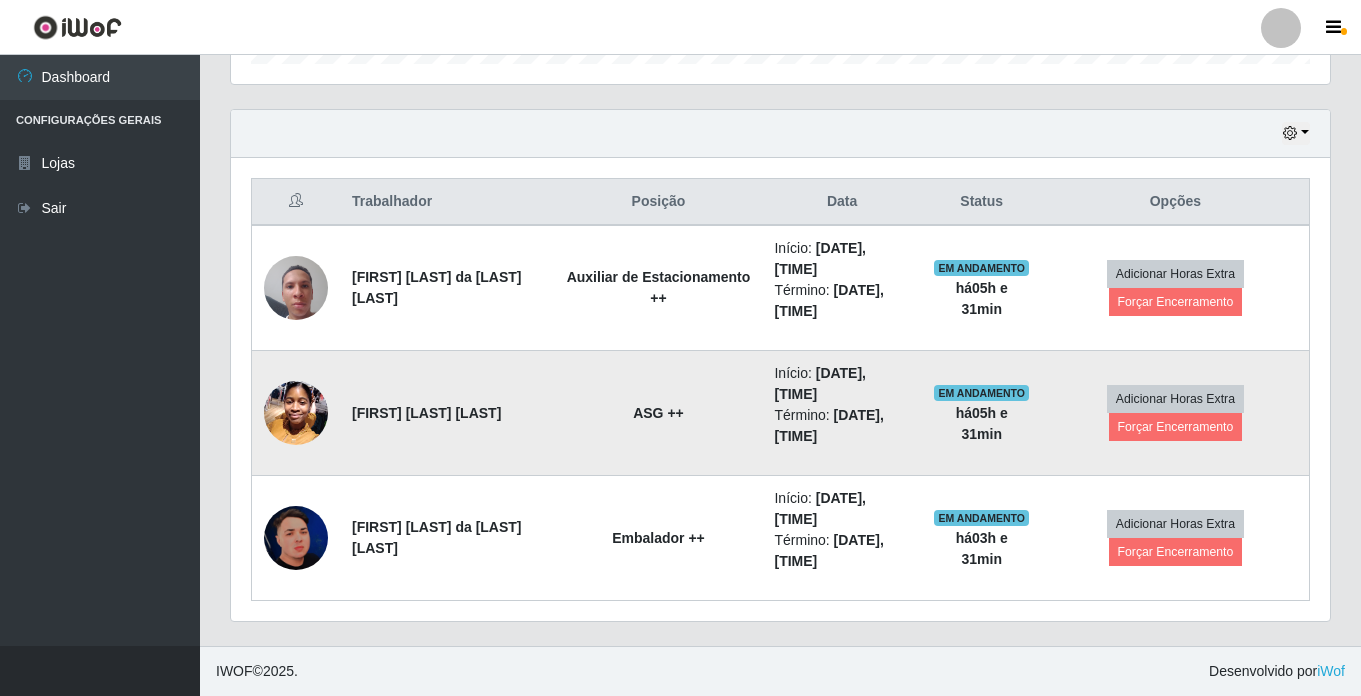 click at bounding box center (296, 412) 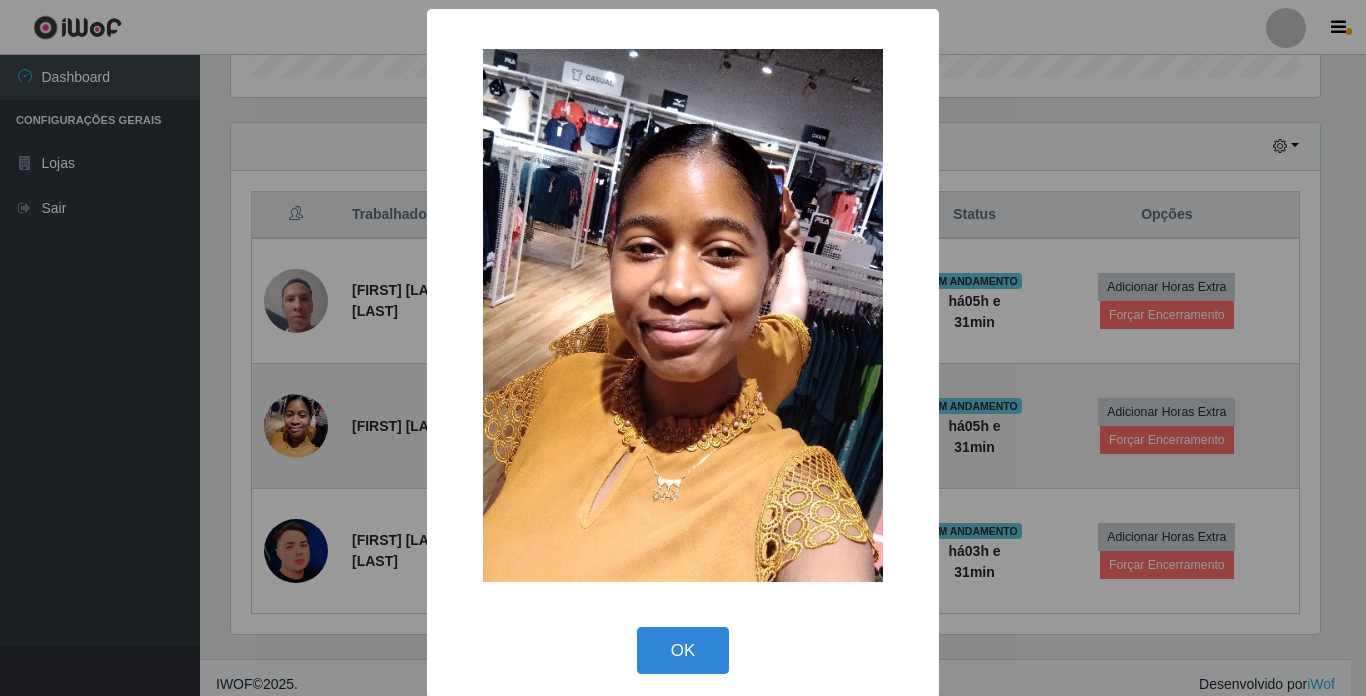 click on "× OK Cancel" at bounding box center [683, 348] 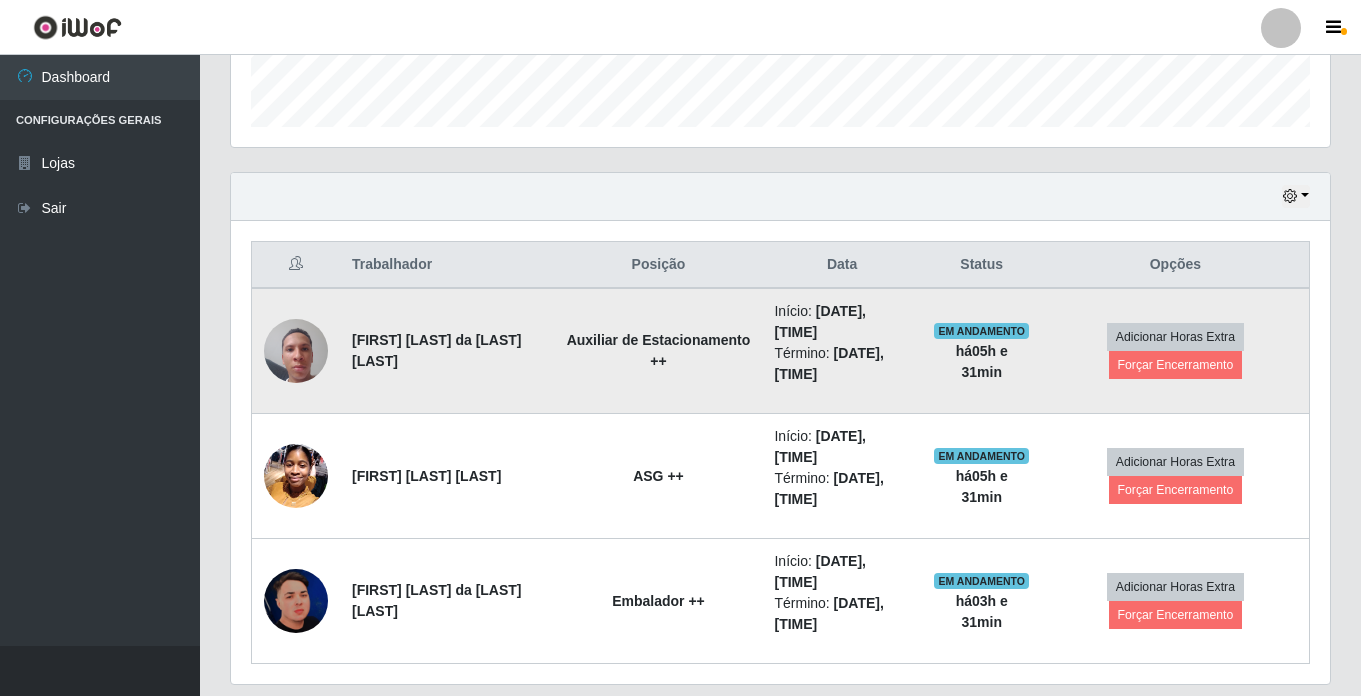 click at bounding box center (296, 350) 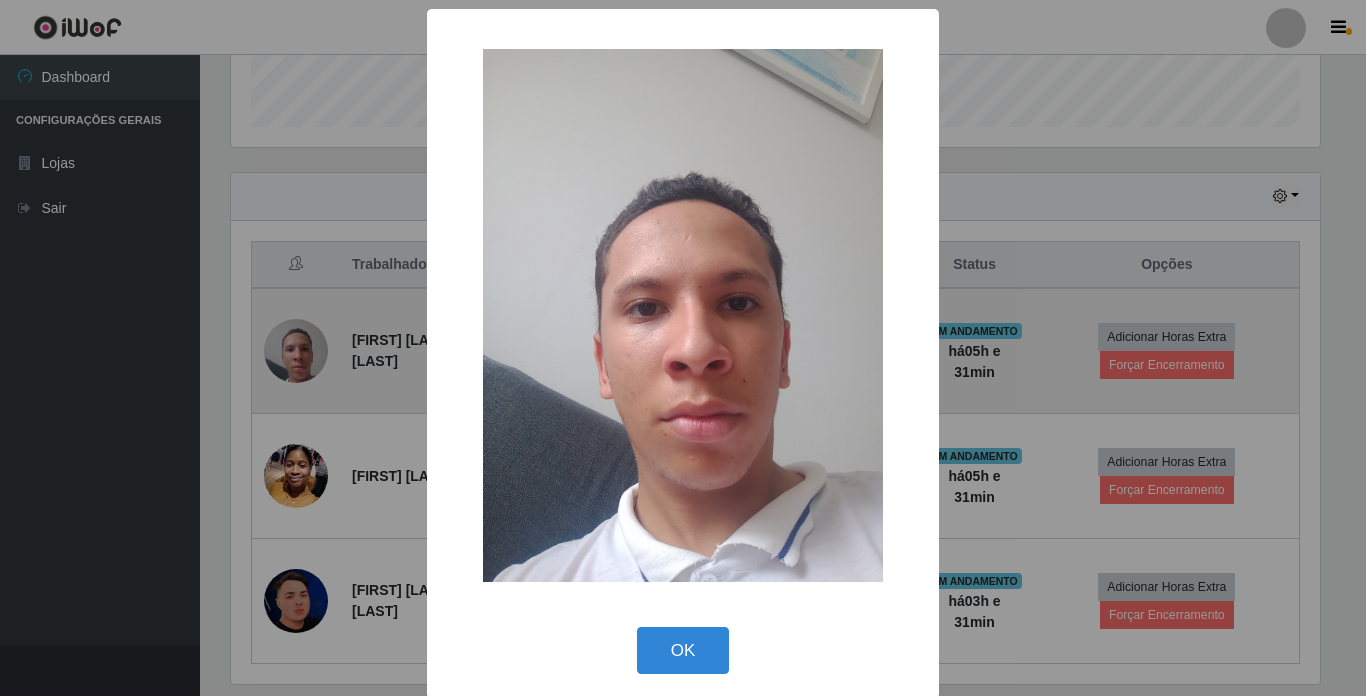 click on "× OK Cancel" at bounding box center (683, 348) 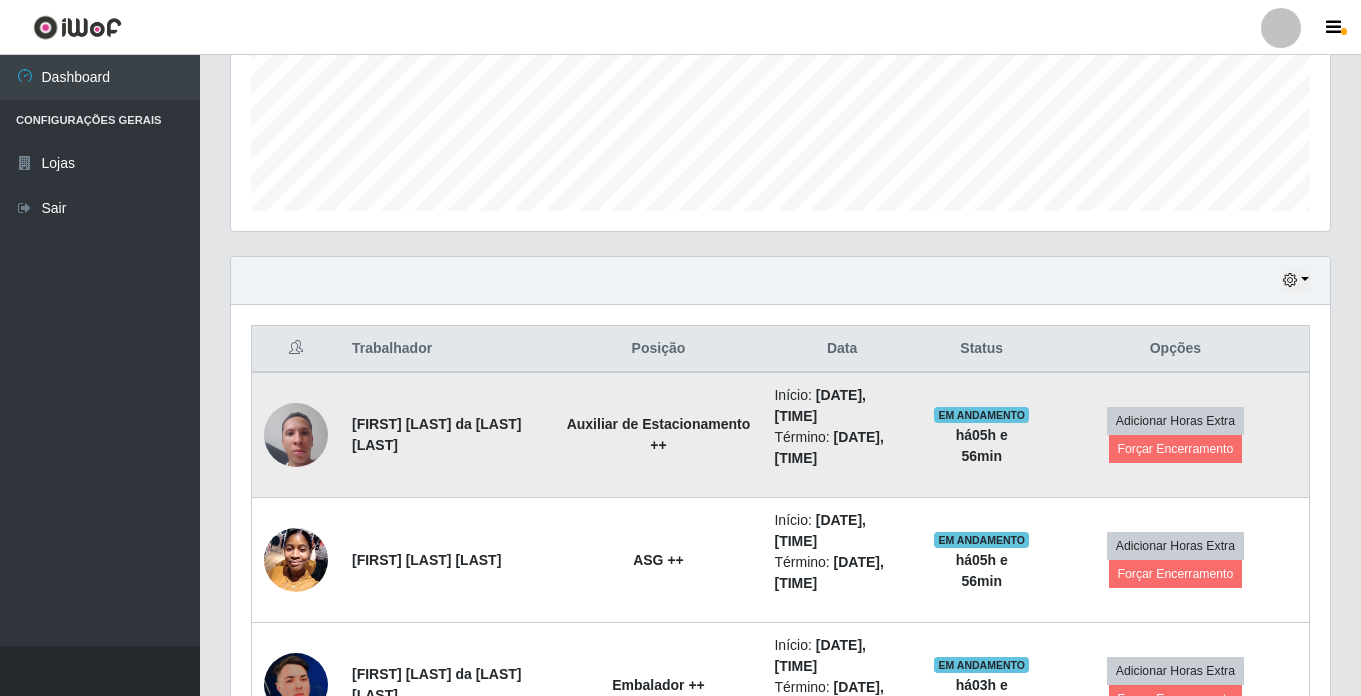 scroll, scrollTop: 651, scrollLeft: 0, axis: vertical 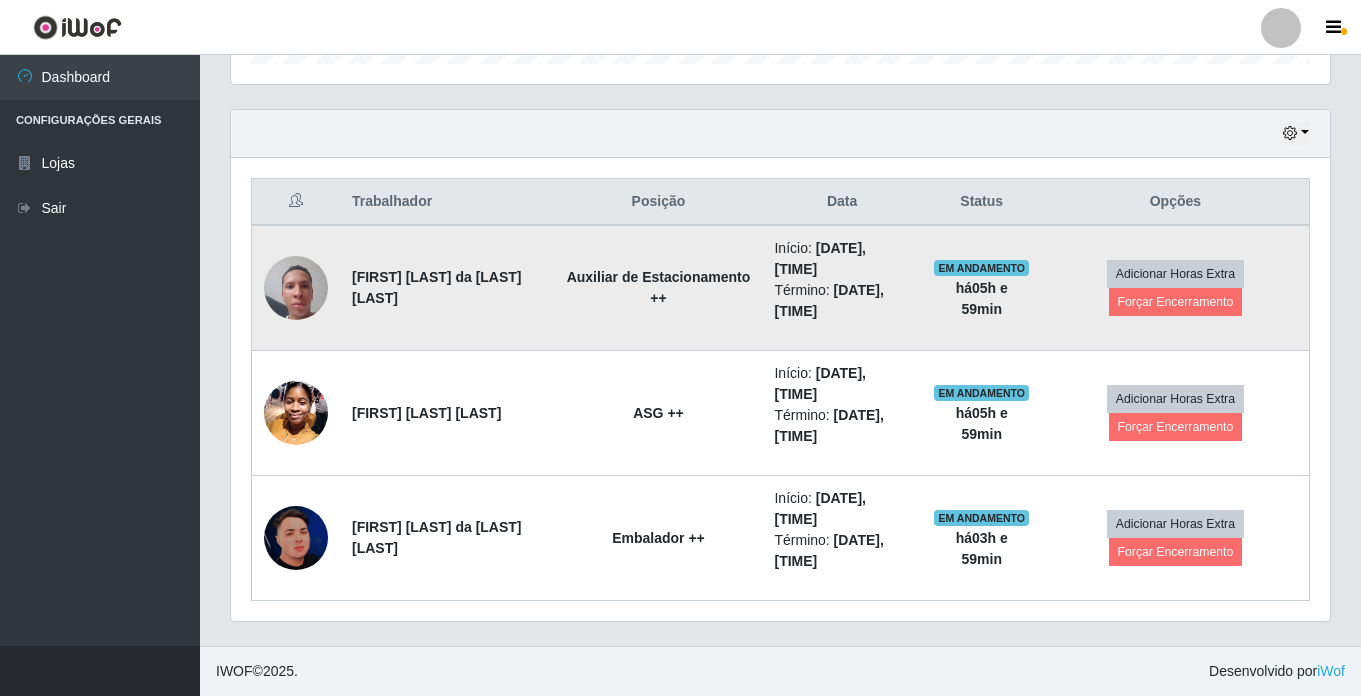 click at bounding box center (296, 287) 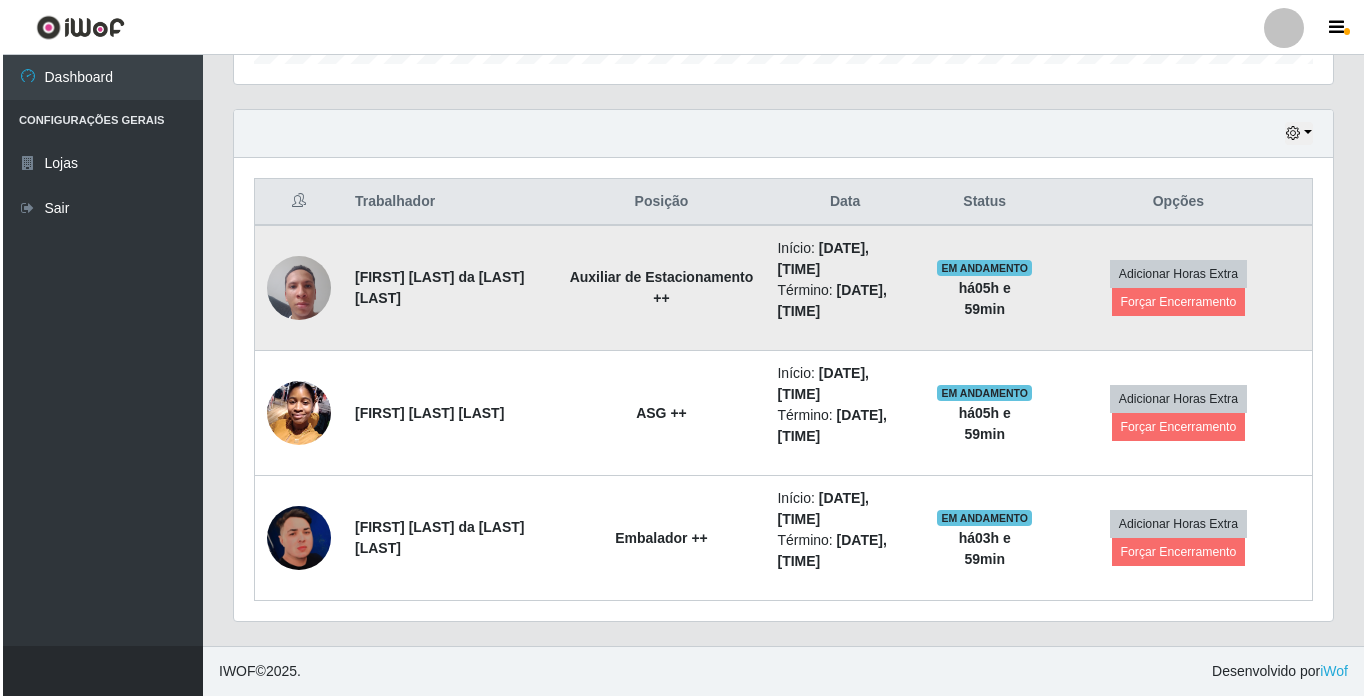 scroll, scrollTop: 638, scrollLeft: 0, axis: vertical 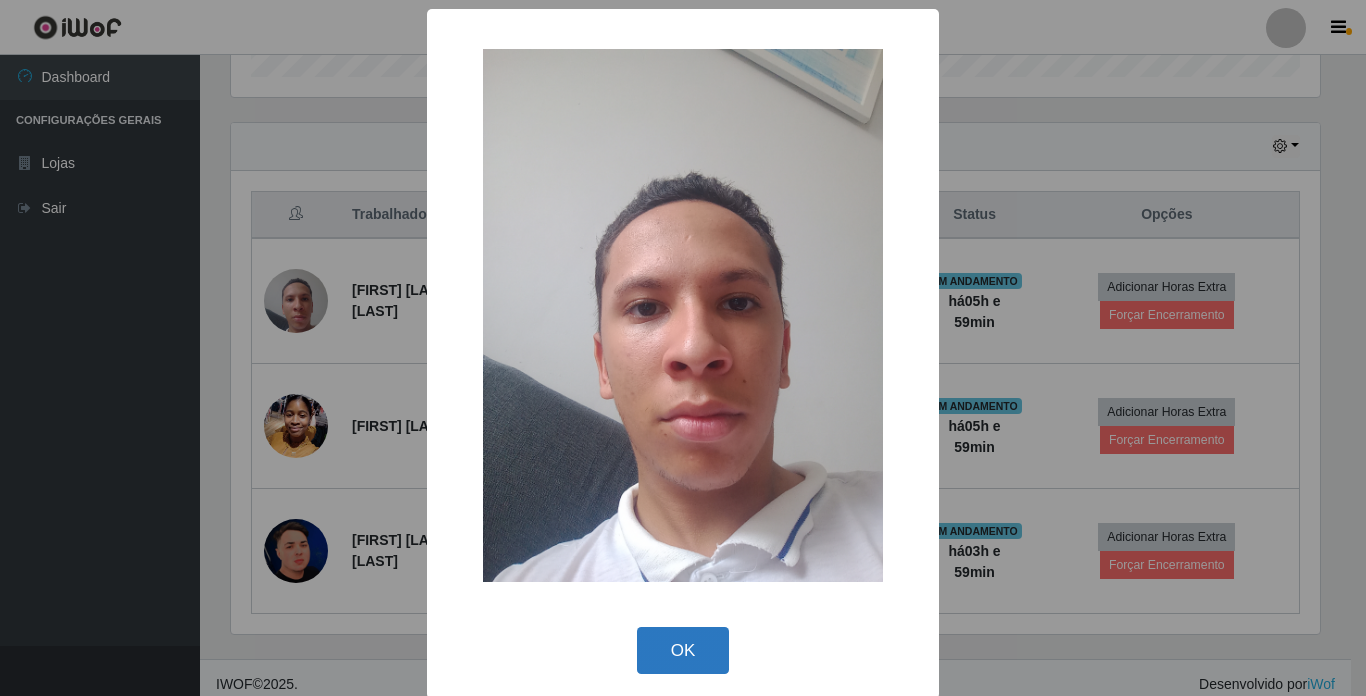 click on "OK" at bounding box center (683, 650) 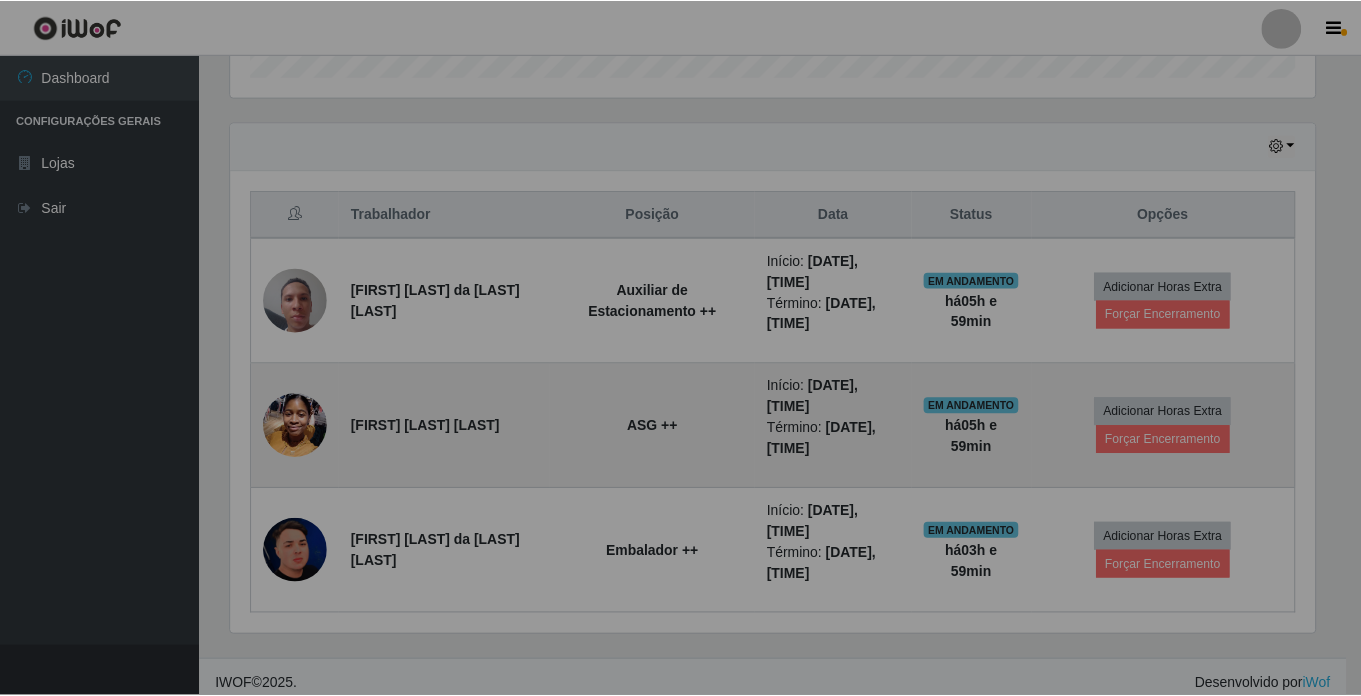scroll, scrollTop: 588, scrollLeft: 0, axis: vertical 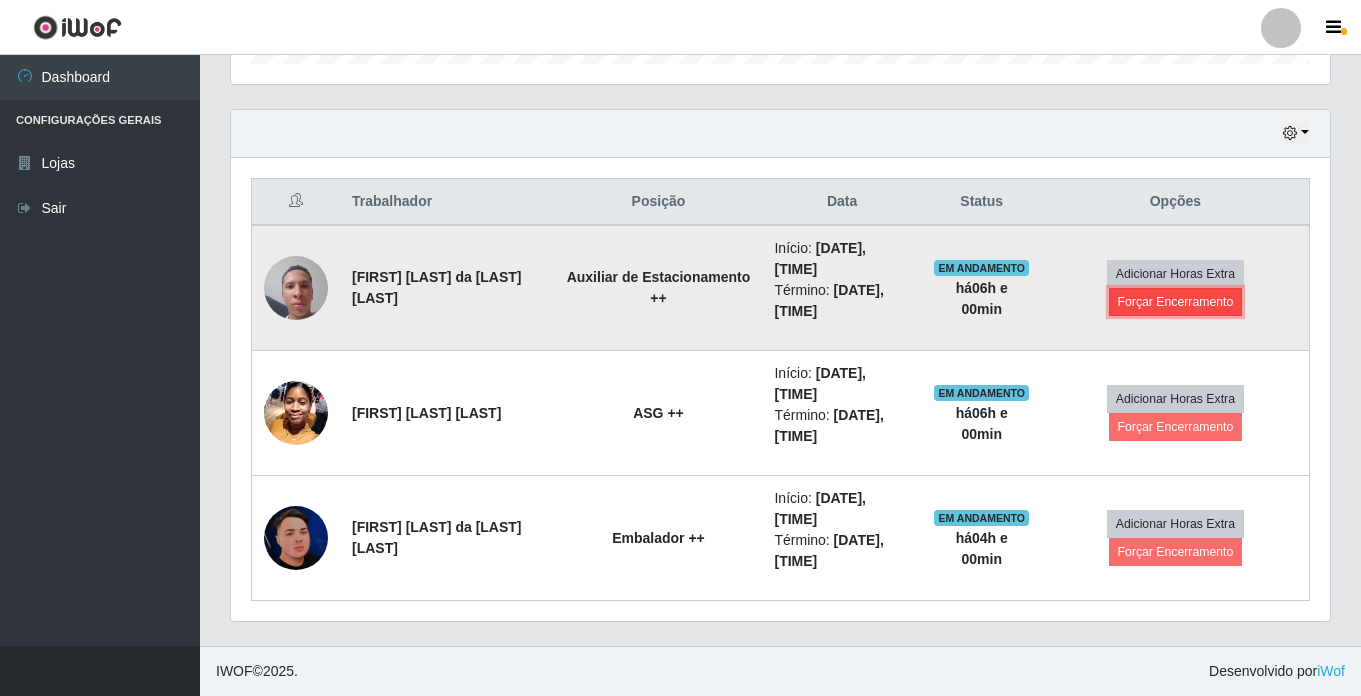 click on "Forçar Encerramento" at bounding box center [1176, 302] 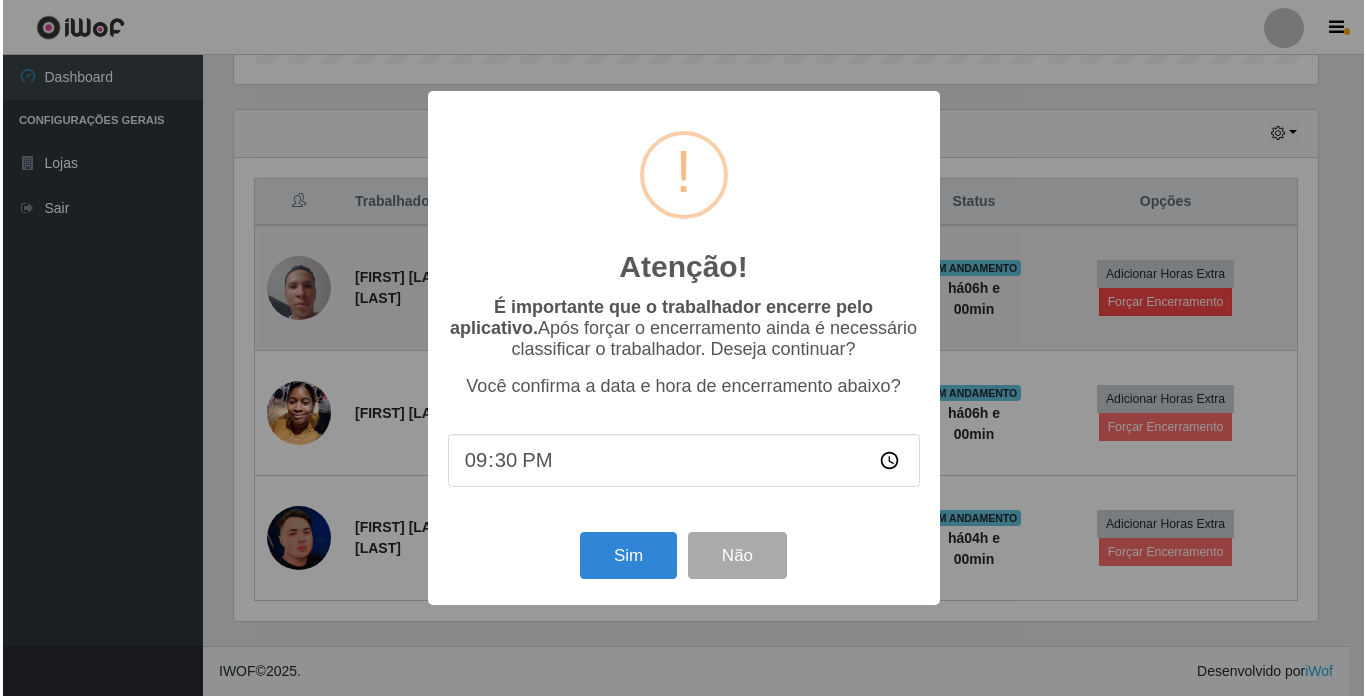 scroll, scrollTop: 638, scrollLeft: 0, axis: vertical 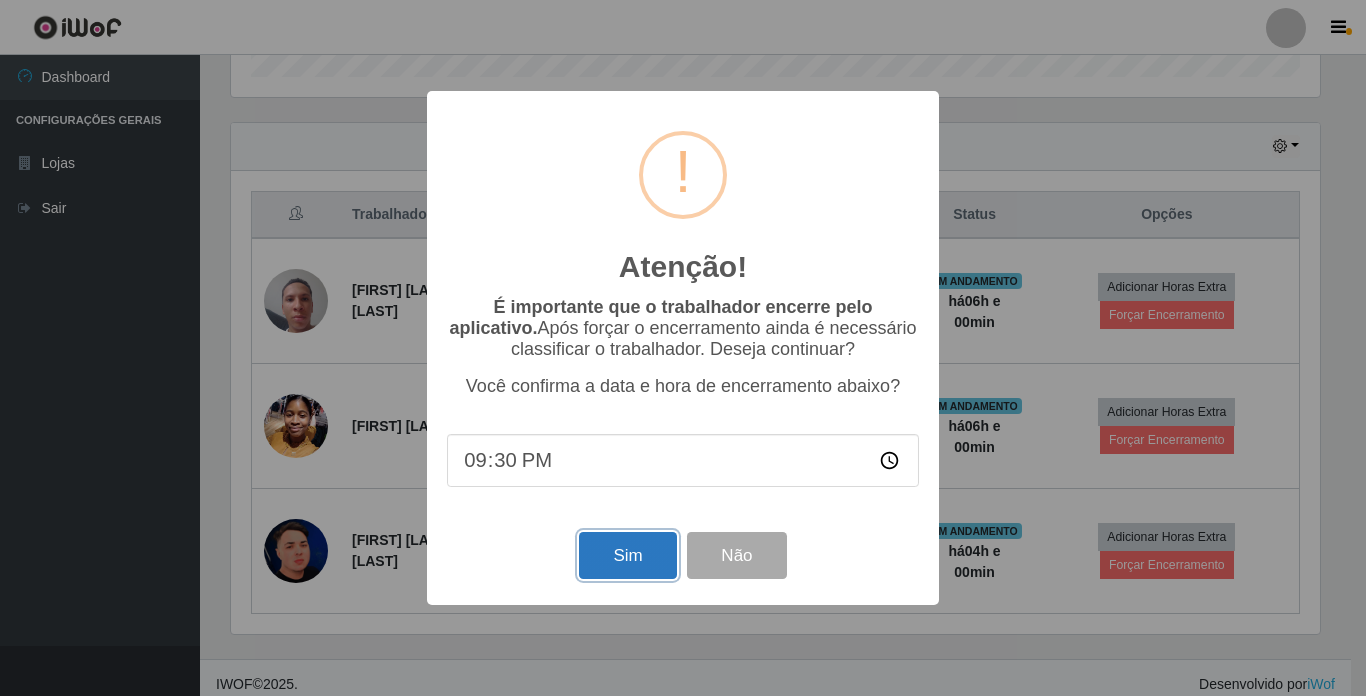 click on "Sim" at bounding box center [627, 555] 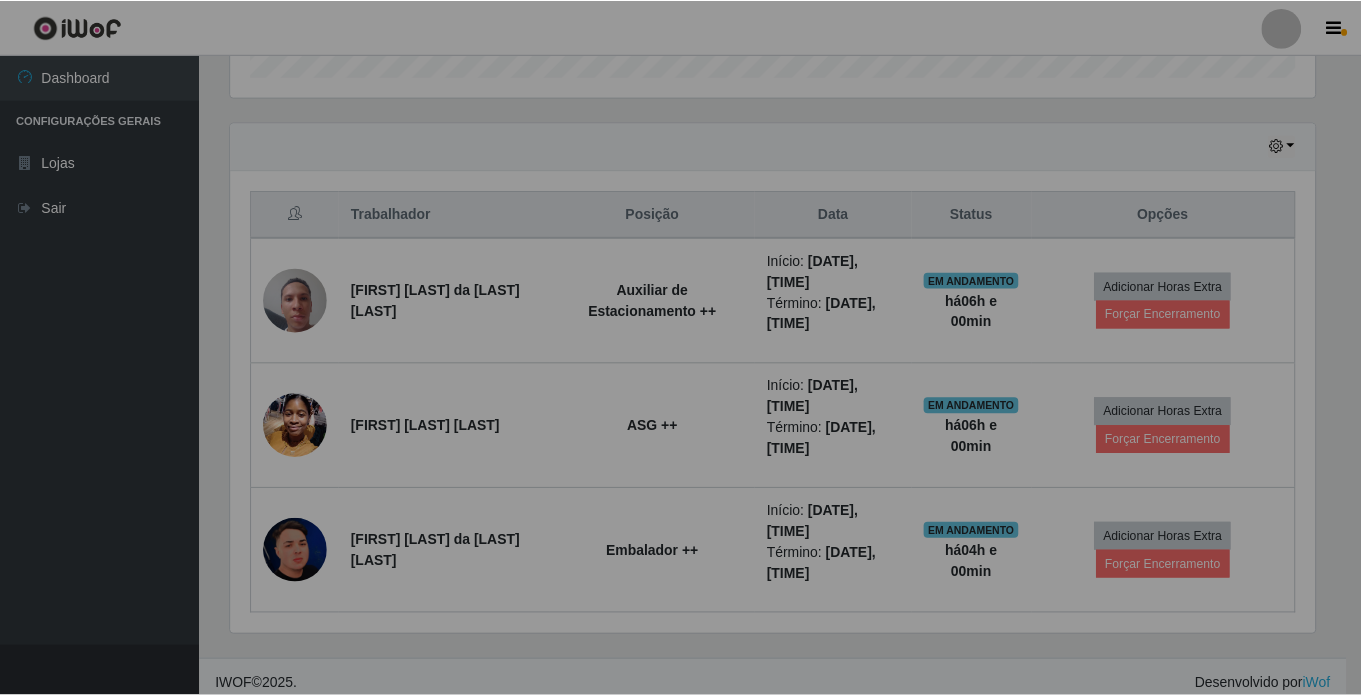 scroll, scrollTop: 588, scrollLeft: 0, axis: vertical 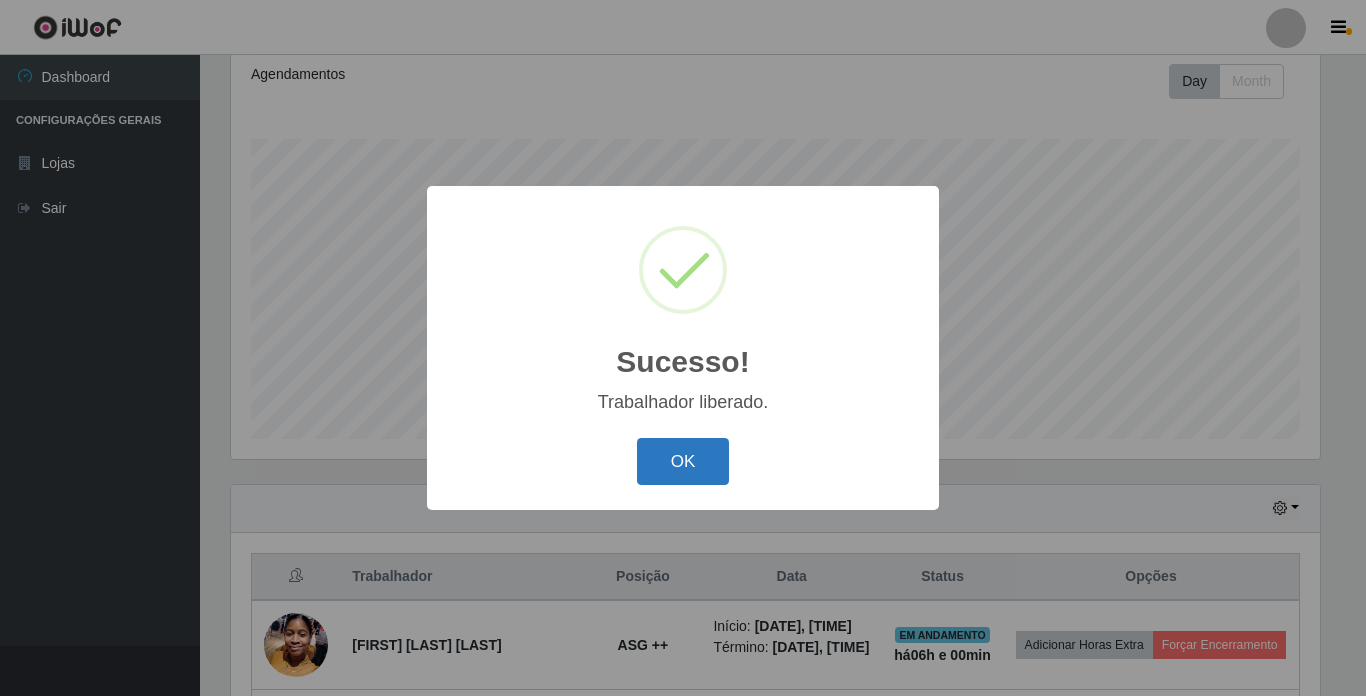 click on "OK" at bounding box center [683, 461] 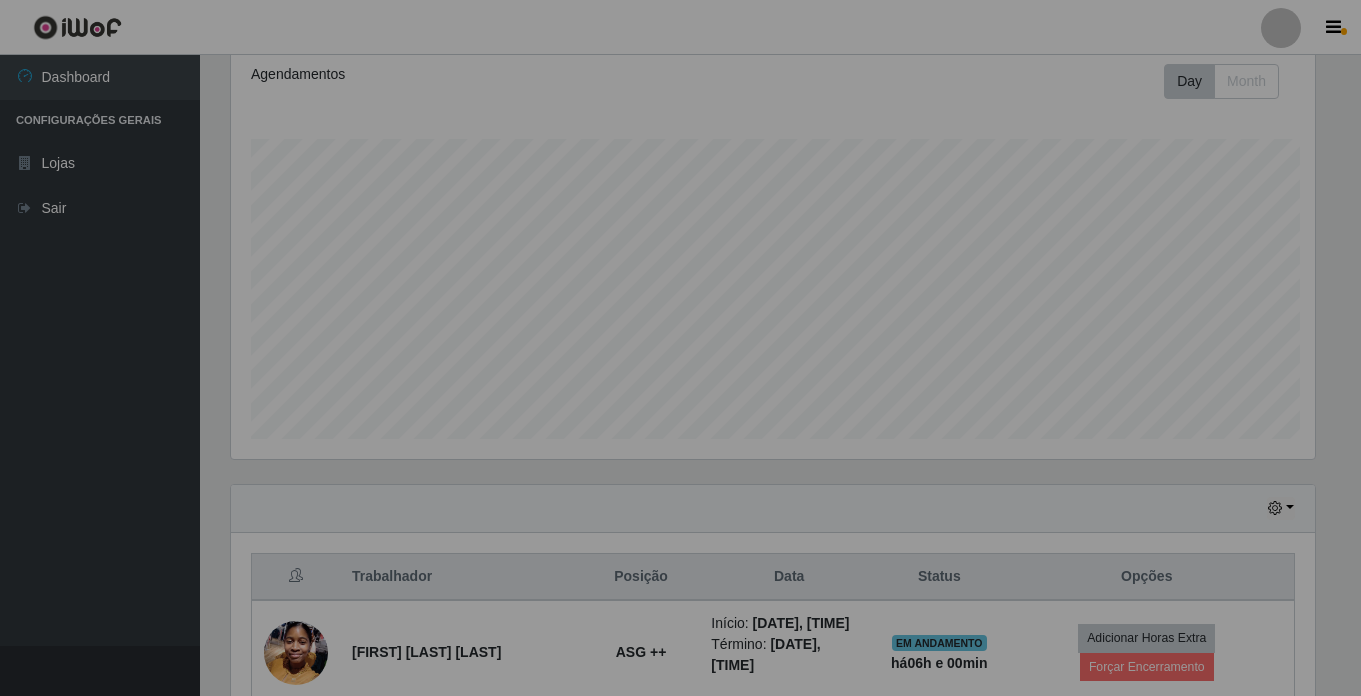 scroll, scrollTop: 999585, scrollLeft: 998901, axis: both 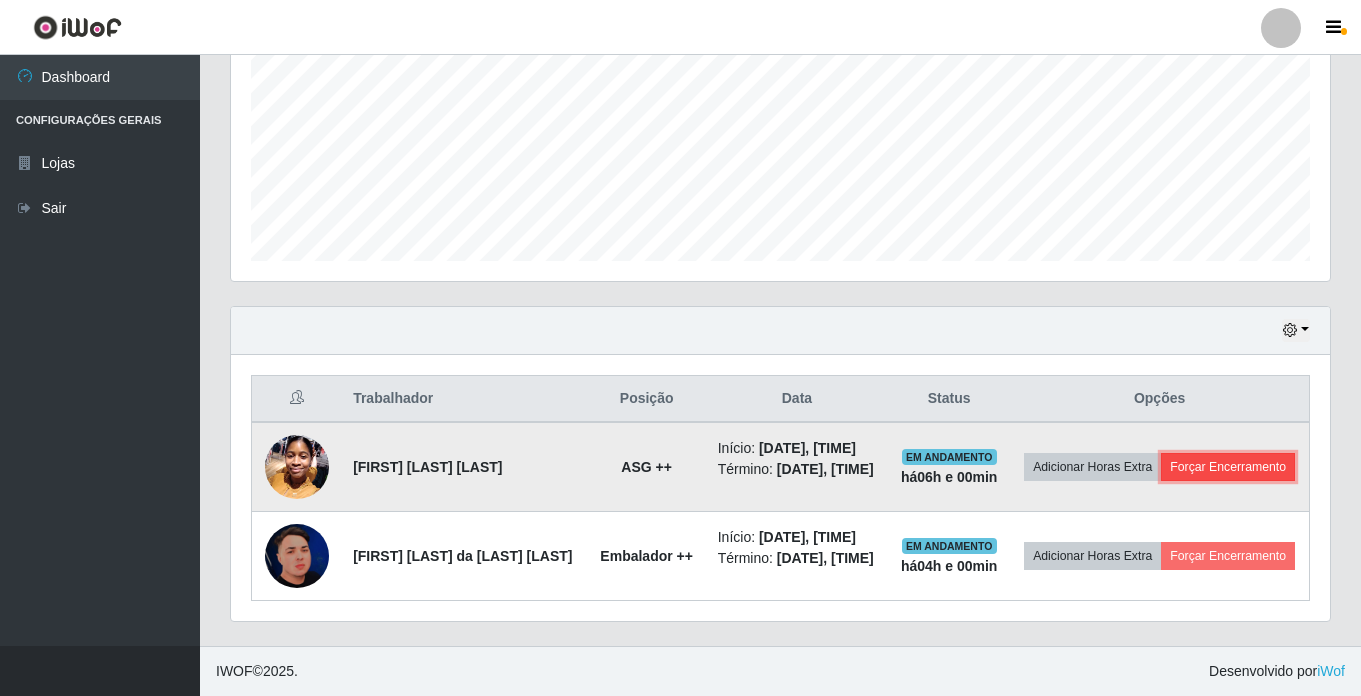 click on "Forçar Encerramento" at bounding box center [1228, 467] 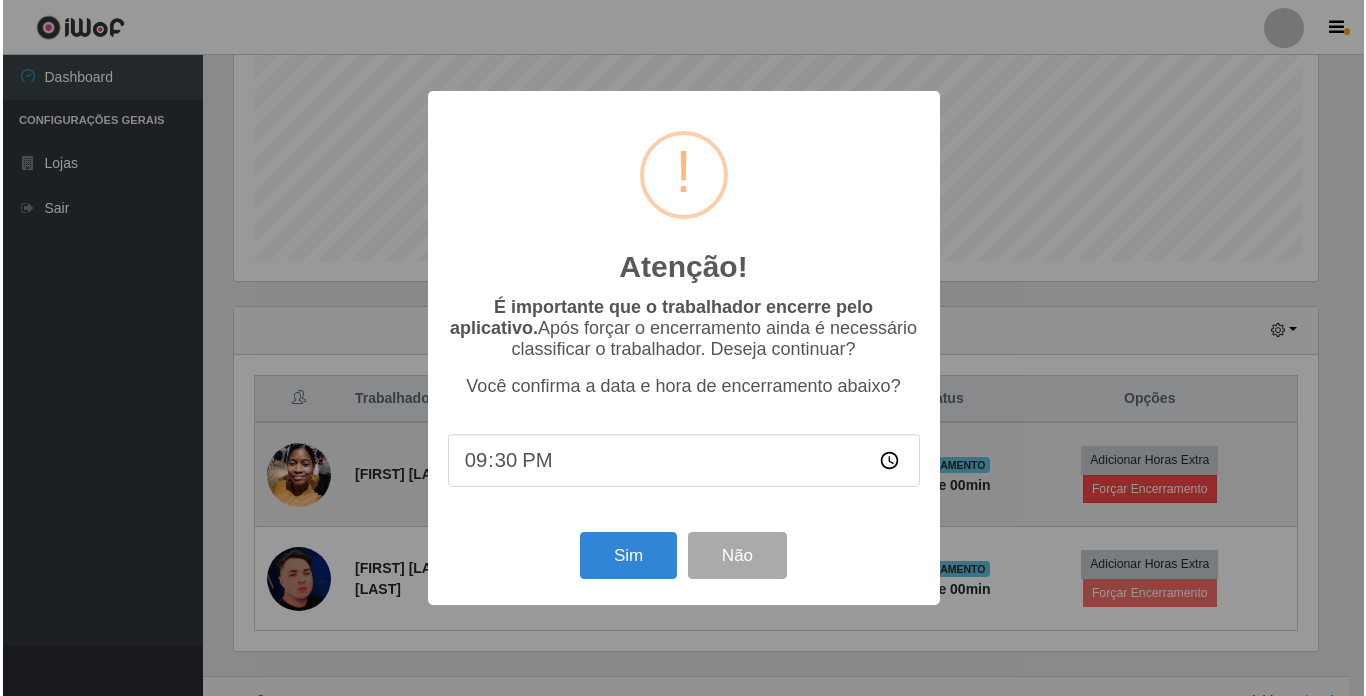 scroll, scrollTop: 999585, scrollLeft: 998911, axis: both 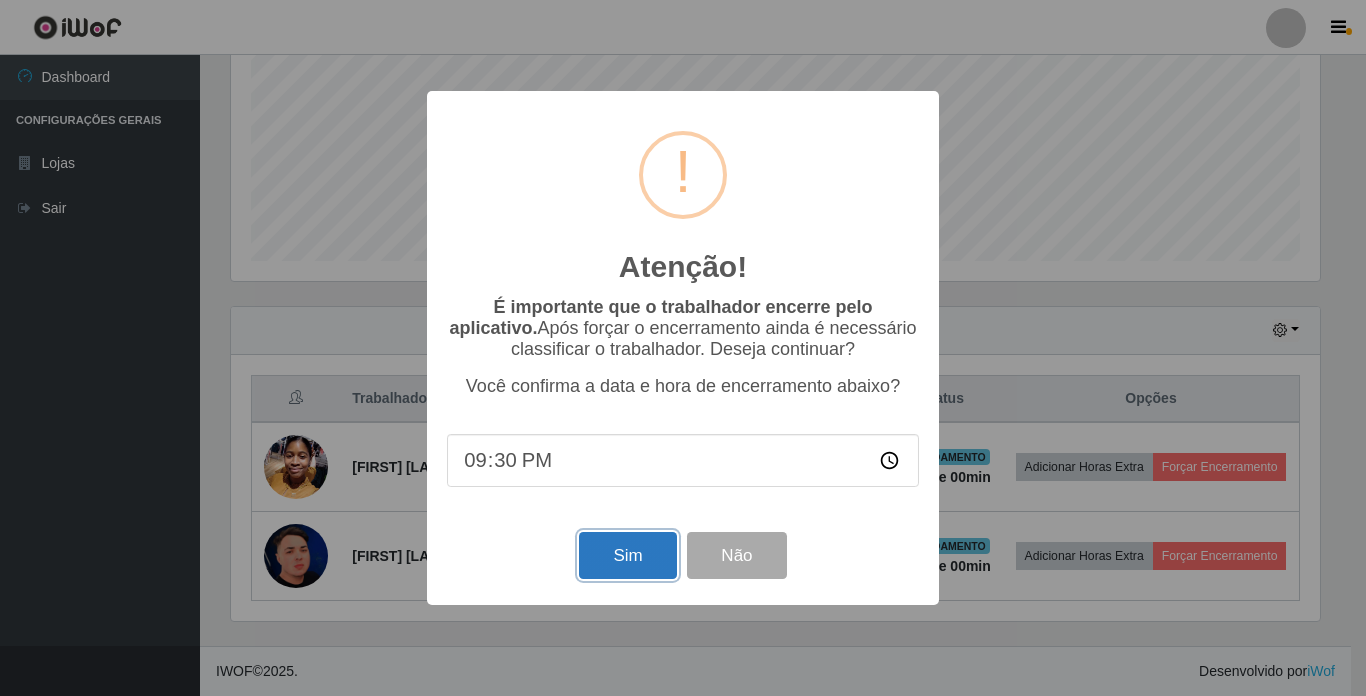 click on "Sim" at bounding box center (627, 555) 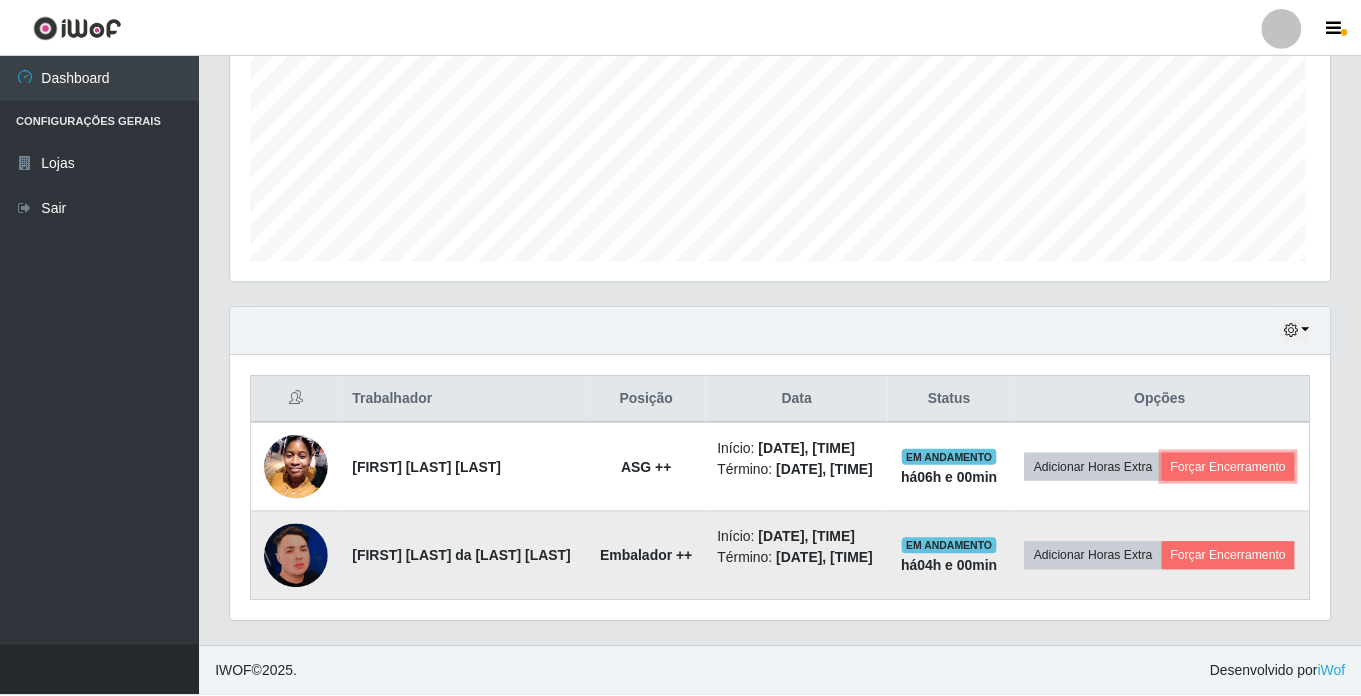 scroll, scrollTop: 999585, scrollLeft: 998901, axis: both 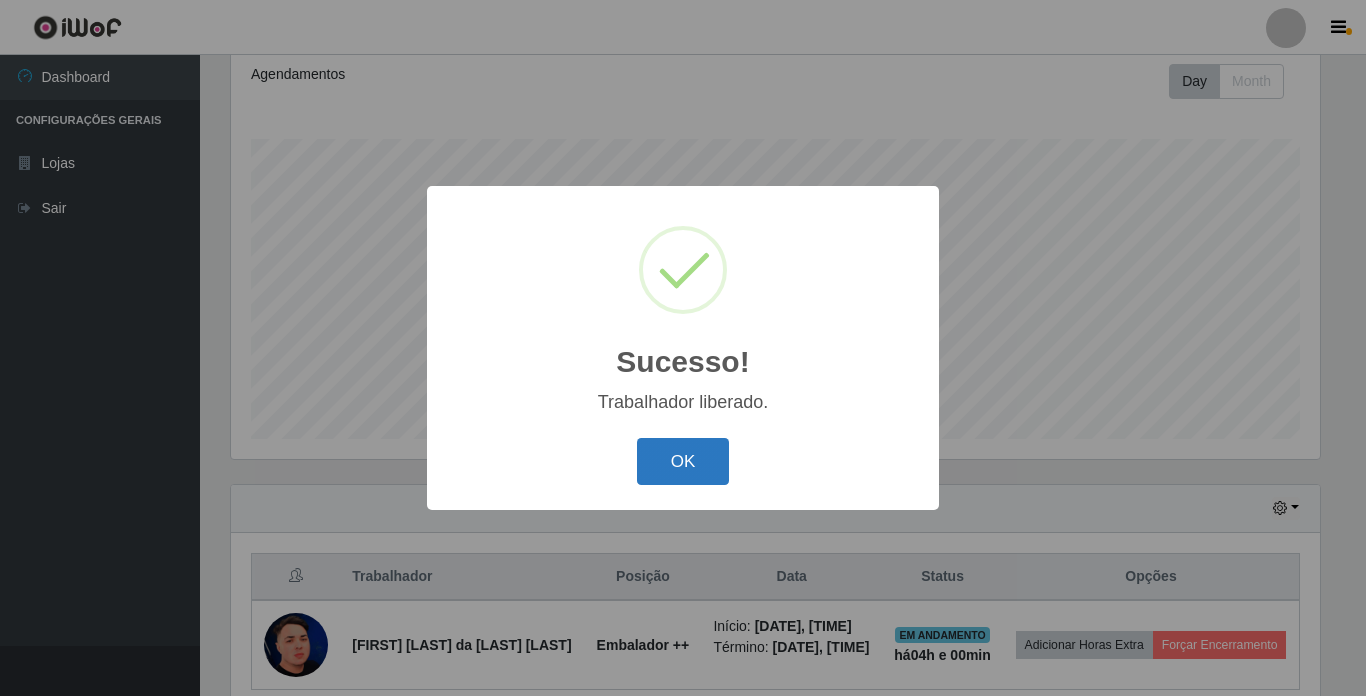 click on "OK" at bounding box center [683, 461] 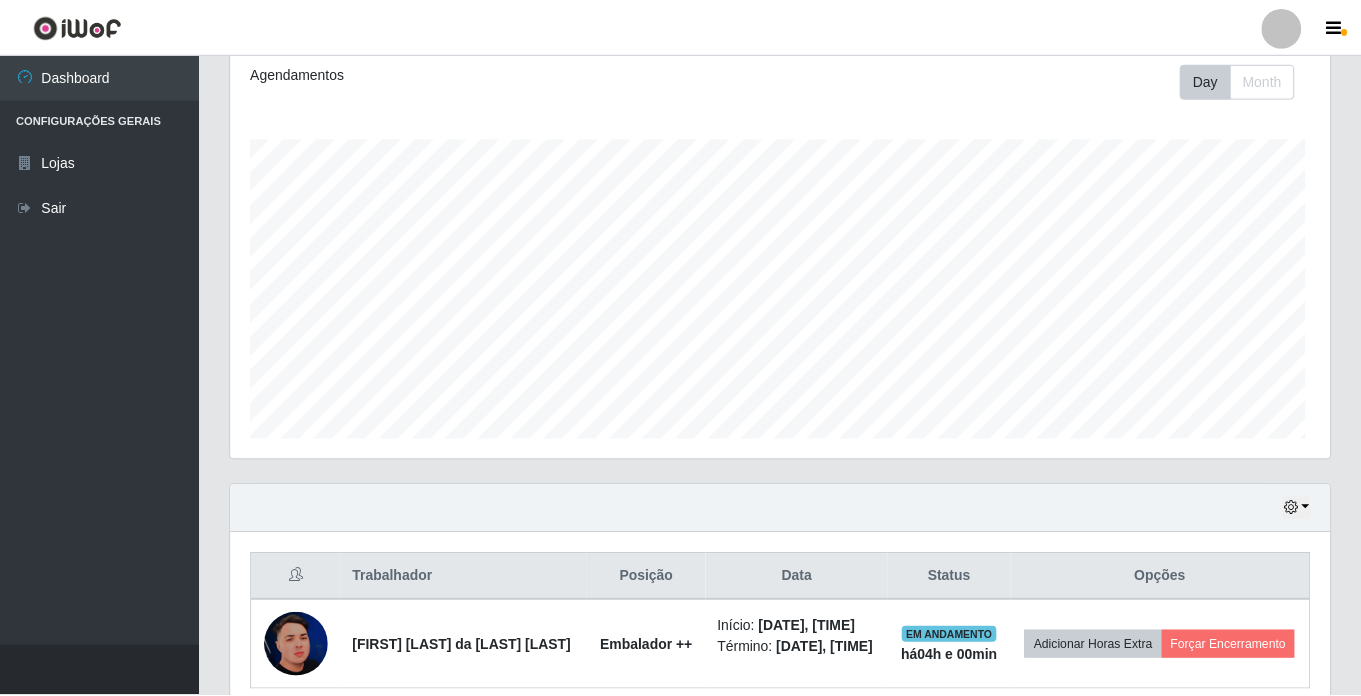 scroll, scrollTop: 999585, scrollLeft: 998901, axis: both 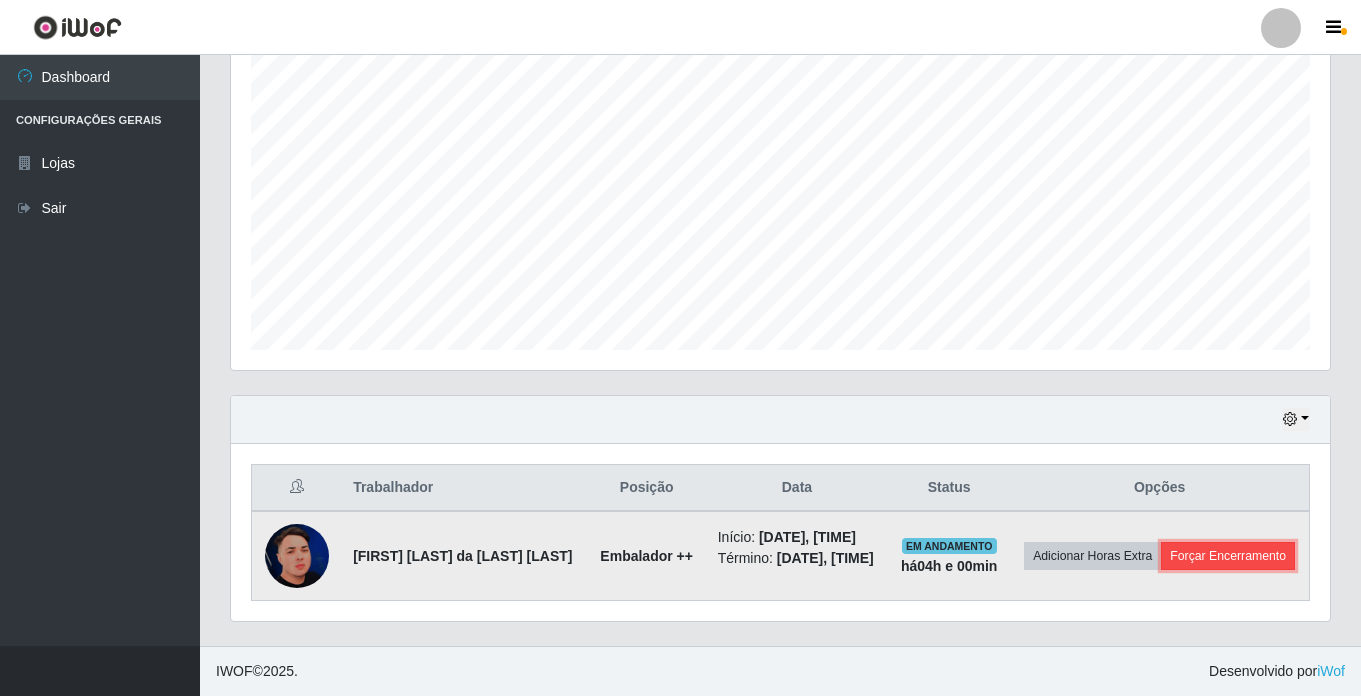 click on "Forçar Encerramento" at bounding box center [1228, 556] 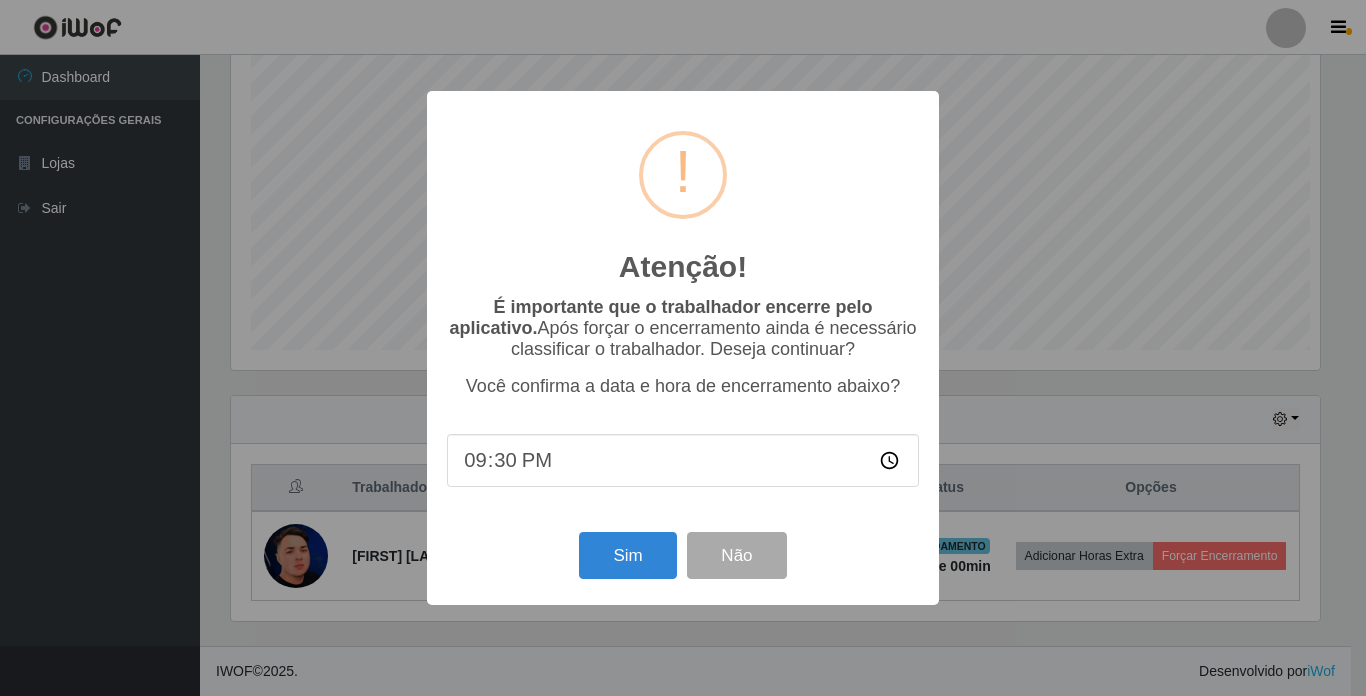 scroll, scrollTop: 999585, scrollLeft: 998911, axis: both 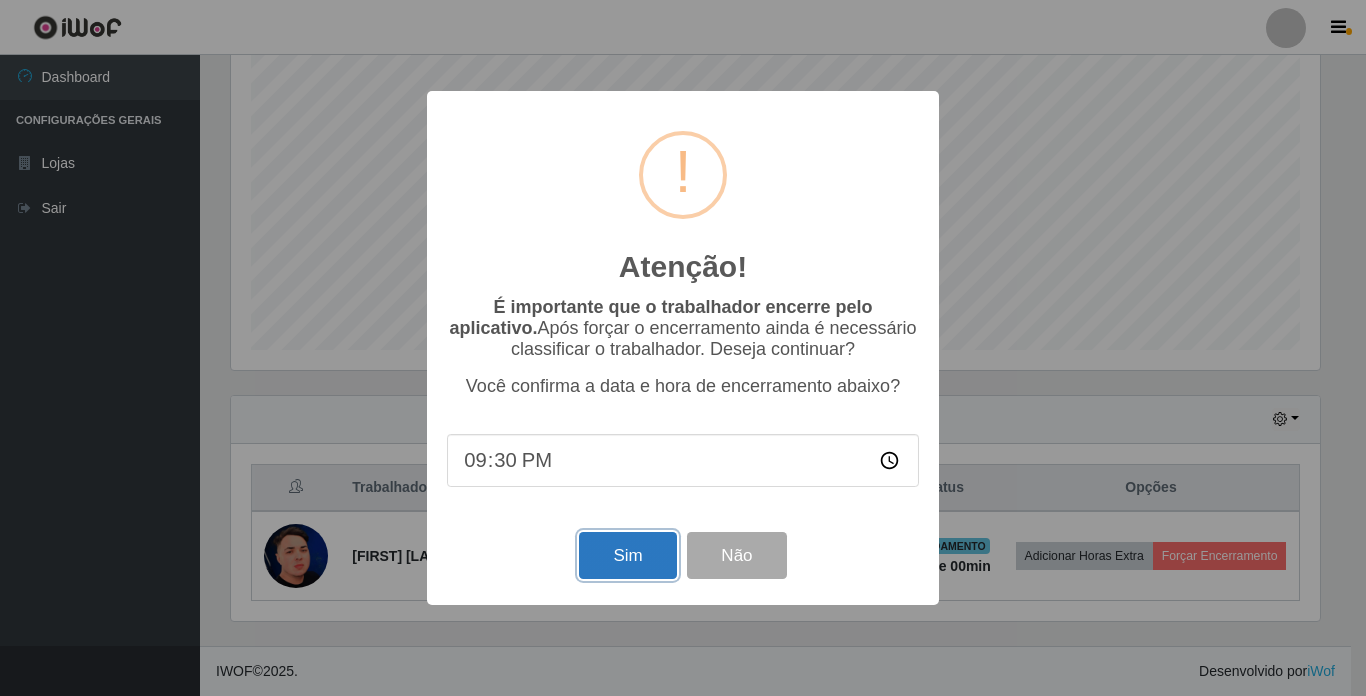 click on "Sim" at bounding box center [627, 555] 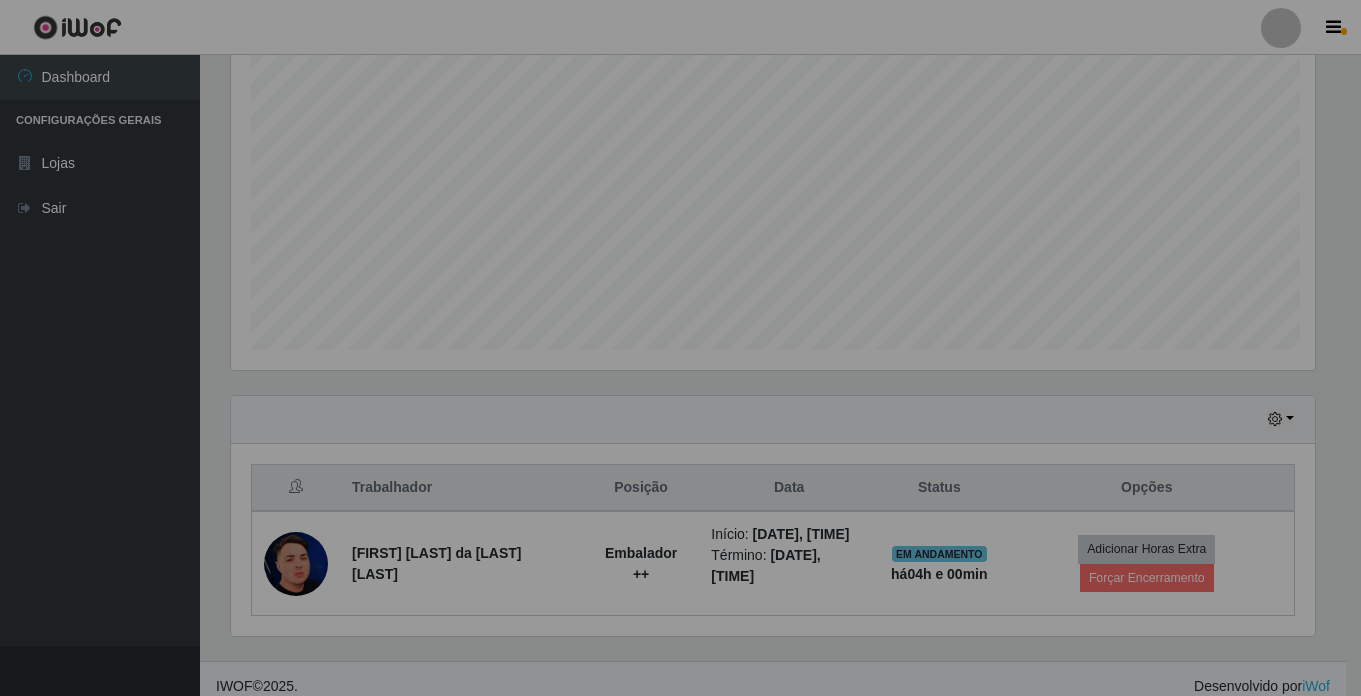 scroll, scrollTop: 999585, scrollLeft: 998901, axis: both 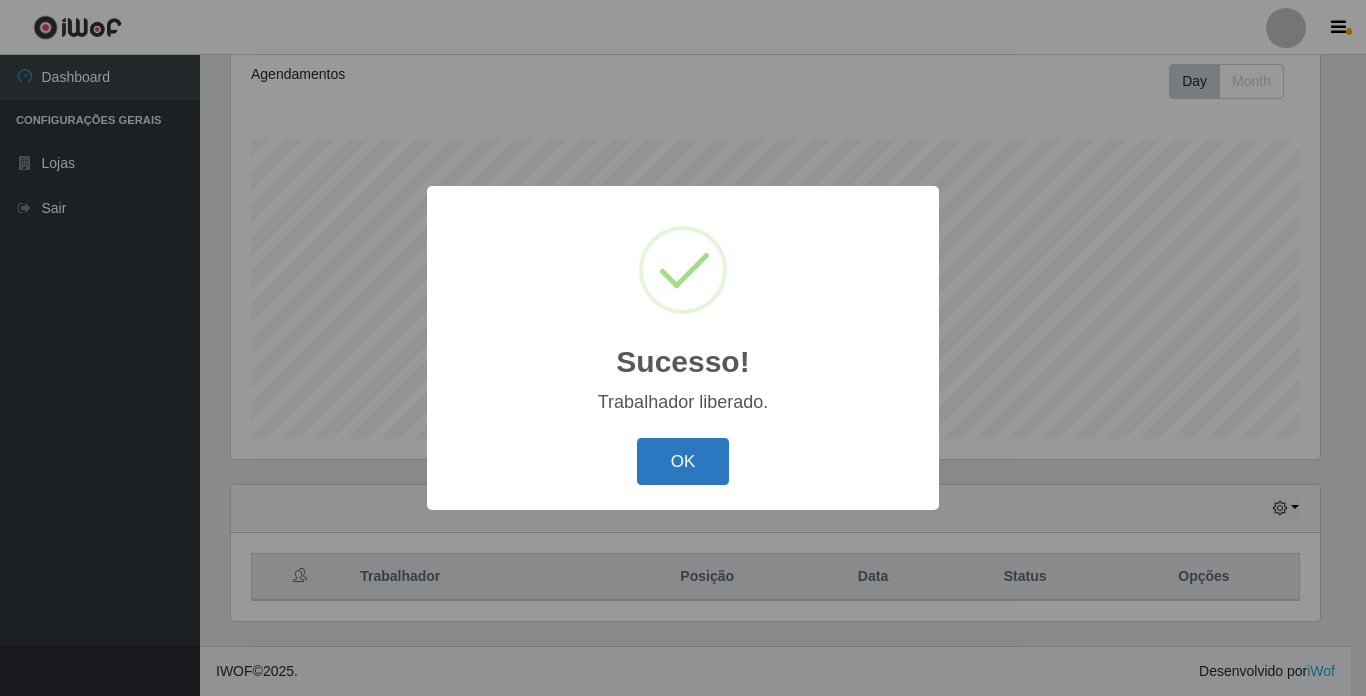 click on "OK" at bounding box center [683, 461] 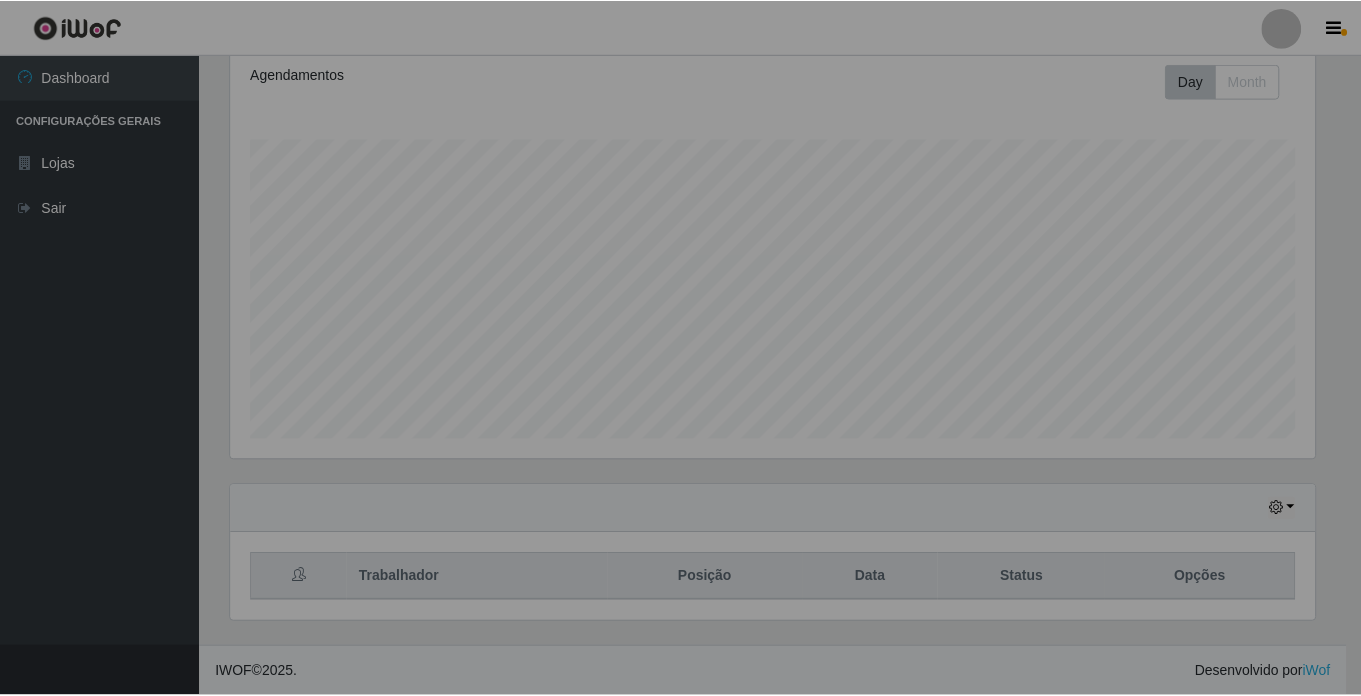 scroll, scrollTop: 999585, scrollLeft: 998901, axis: both 